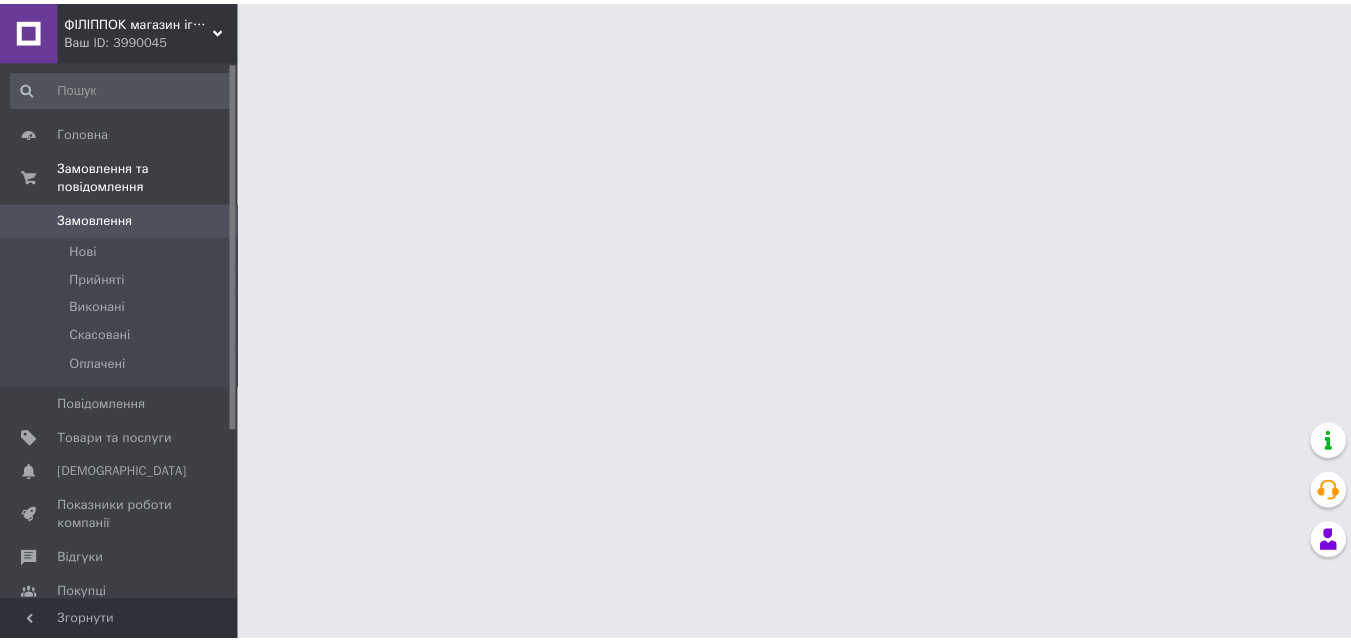 scroll, scrollTop: 0, scrollLeft: 0, axis: both 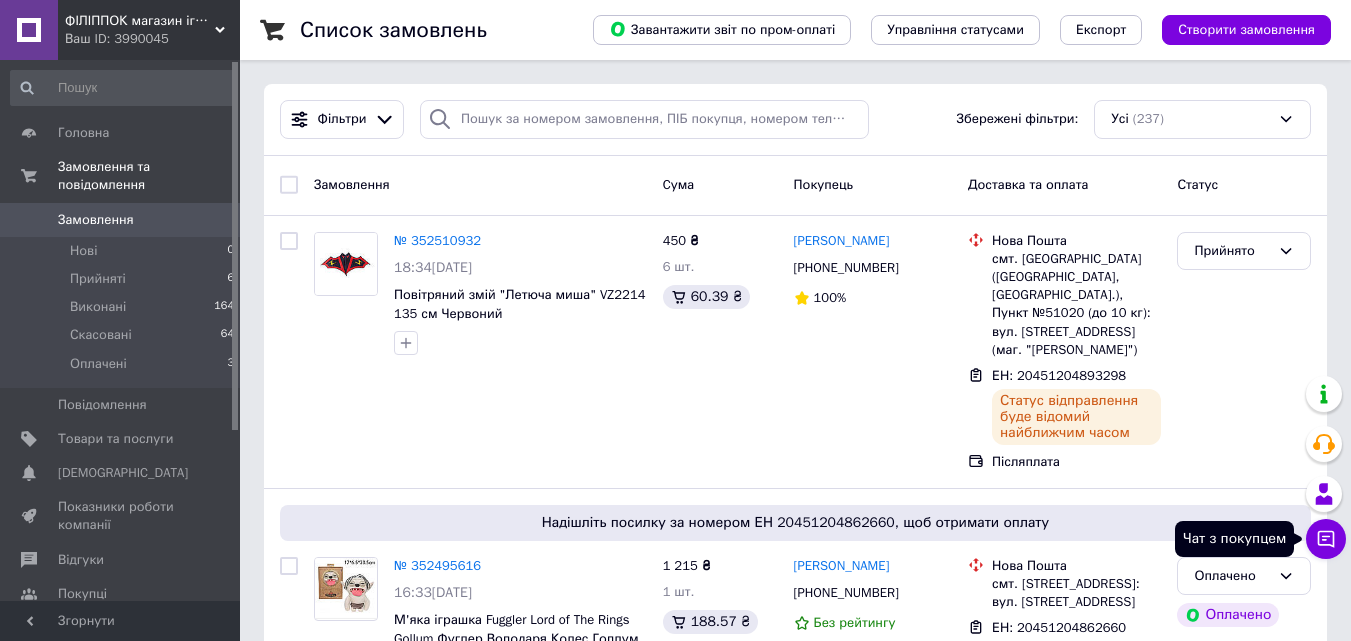 click 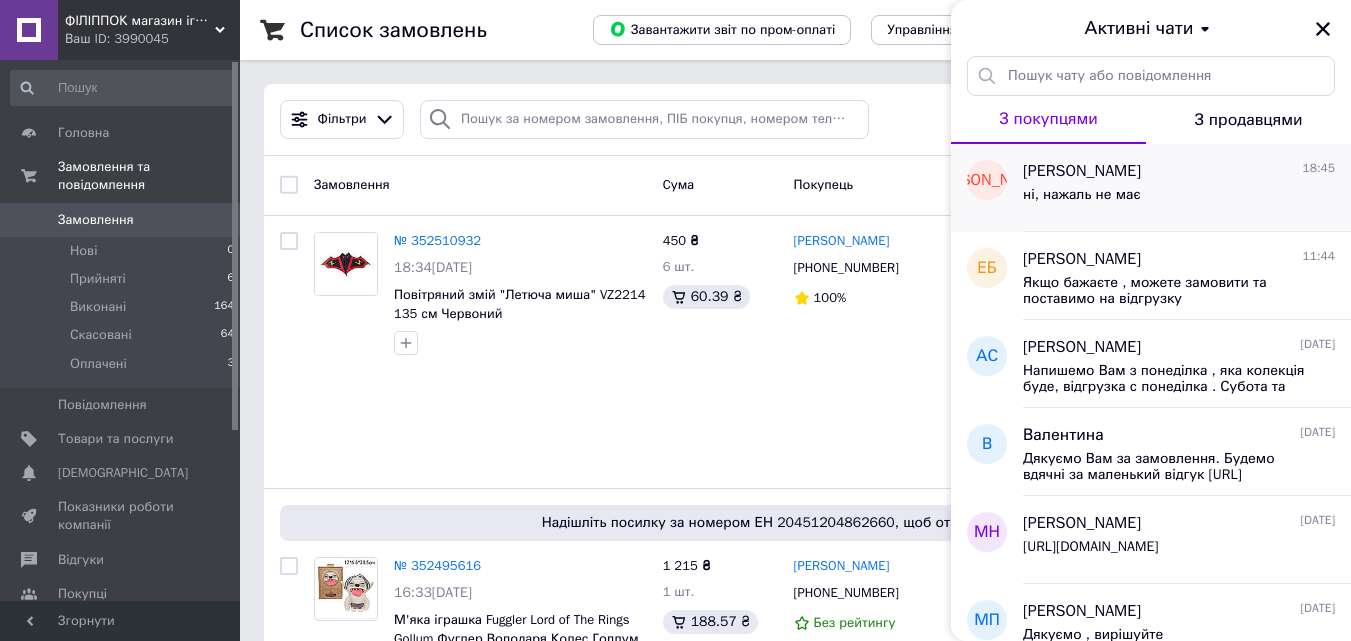 click on "ні, нажаль не має" at bounding box center (1082, 195) 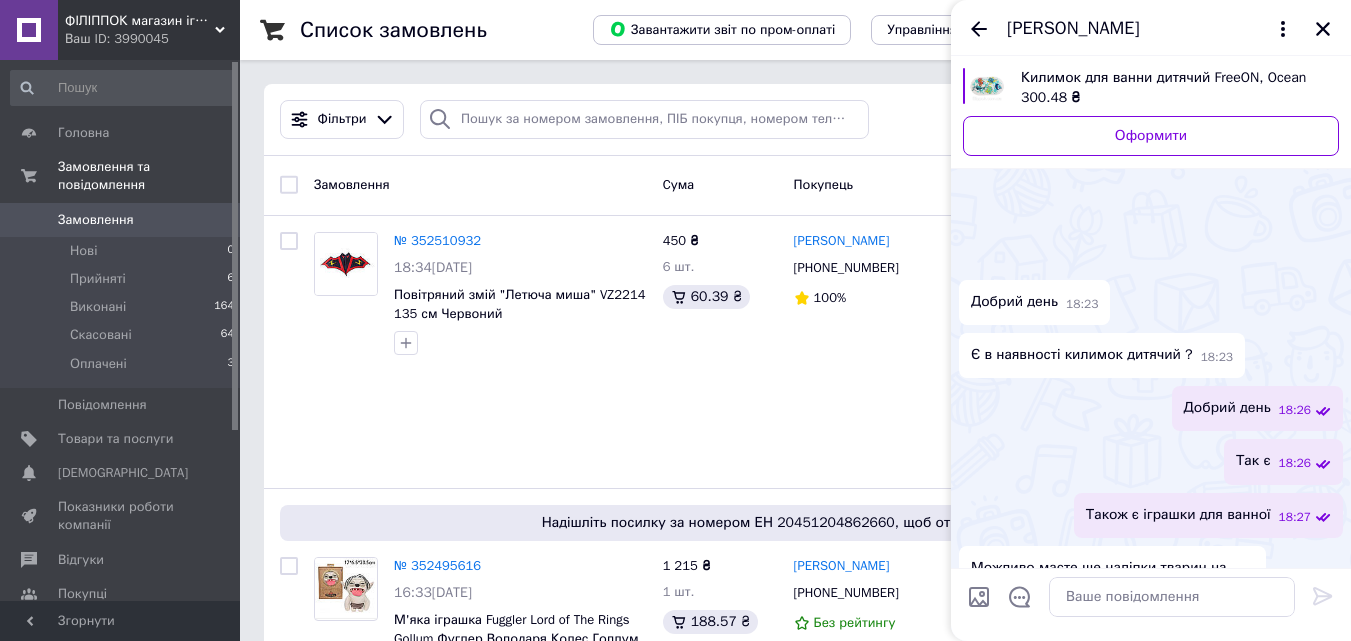 scroll, scrollTop: 124, scrollLeft: 0, axis: vertical 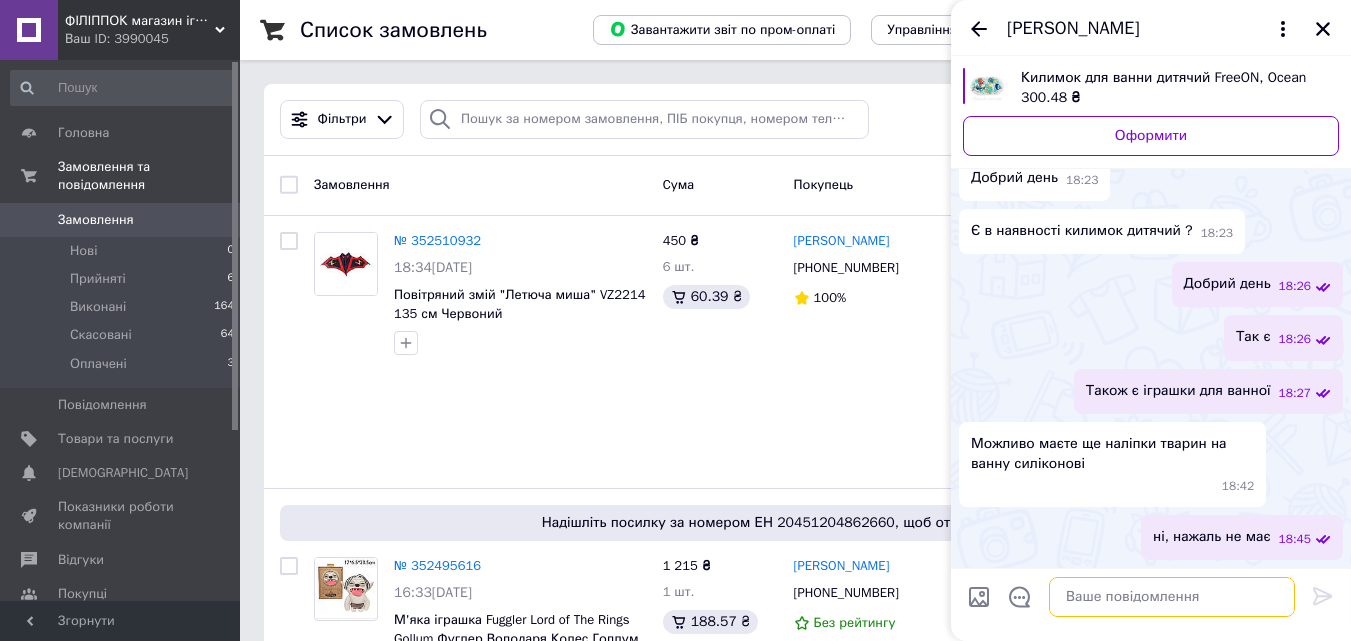 click at bounding box center [1172, 597] 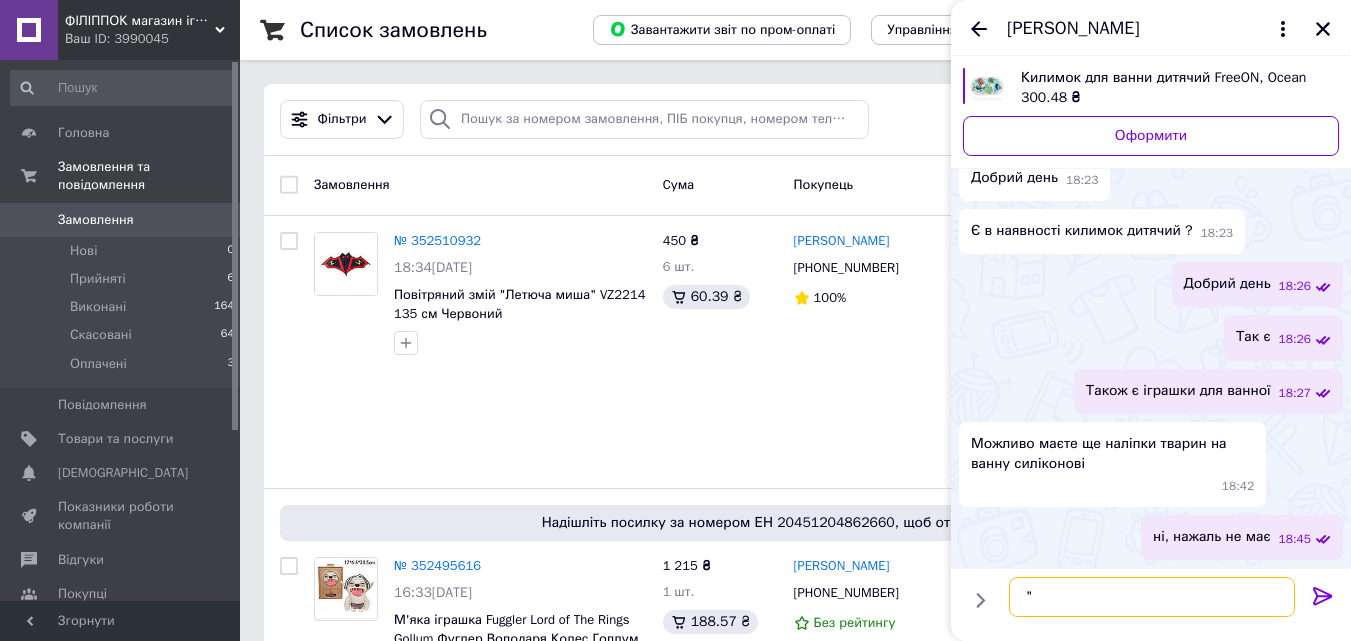 type on """ 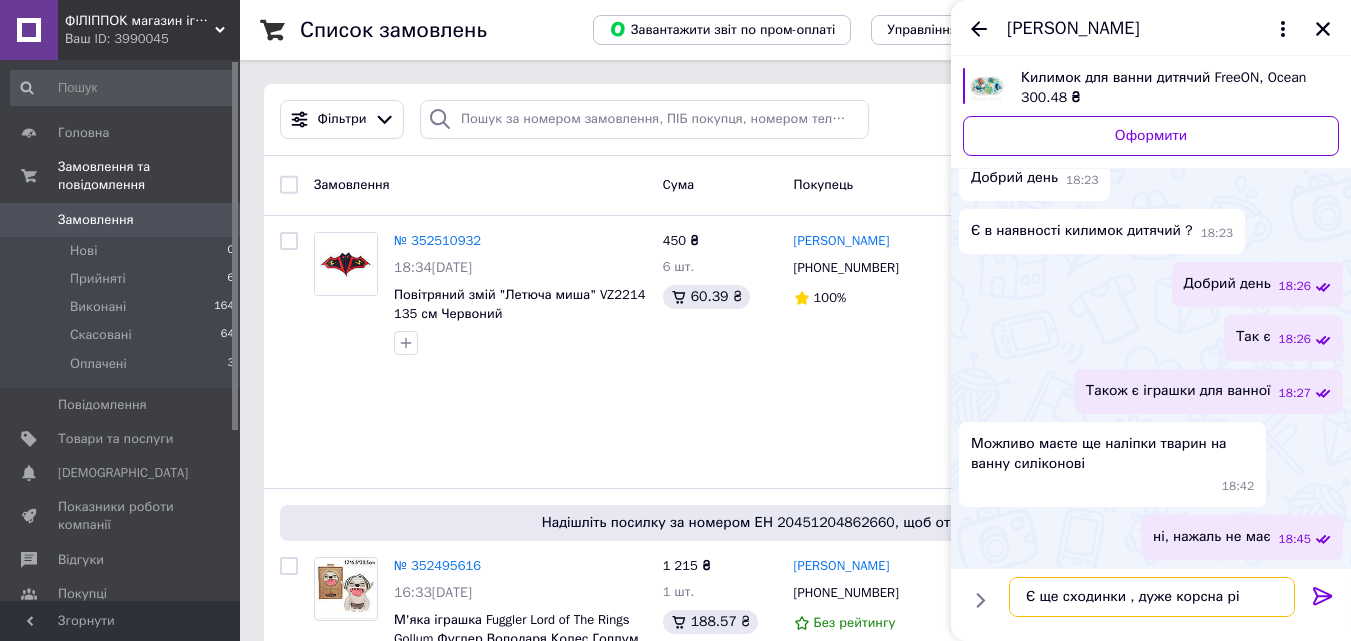 type on "Є ще сходинки , дуже корсна річ" 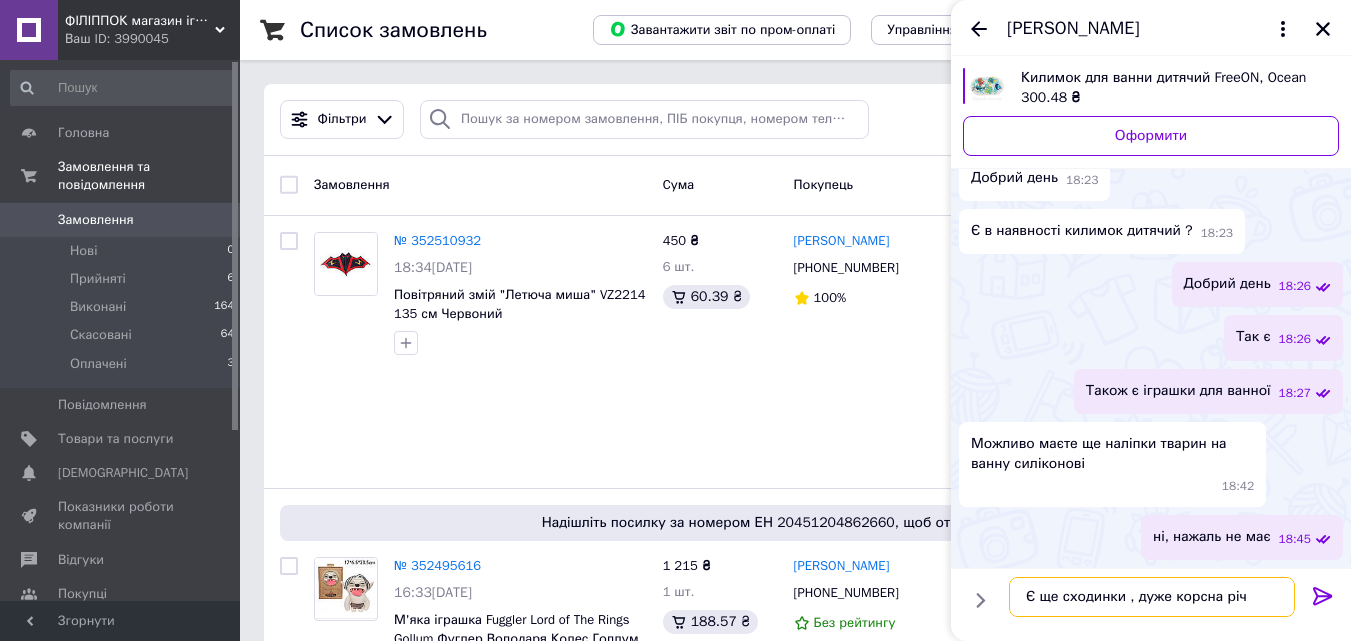 type 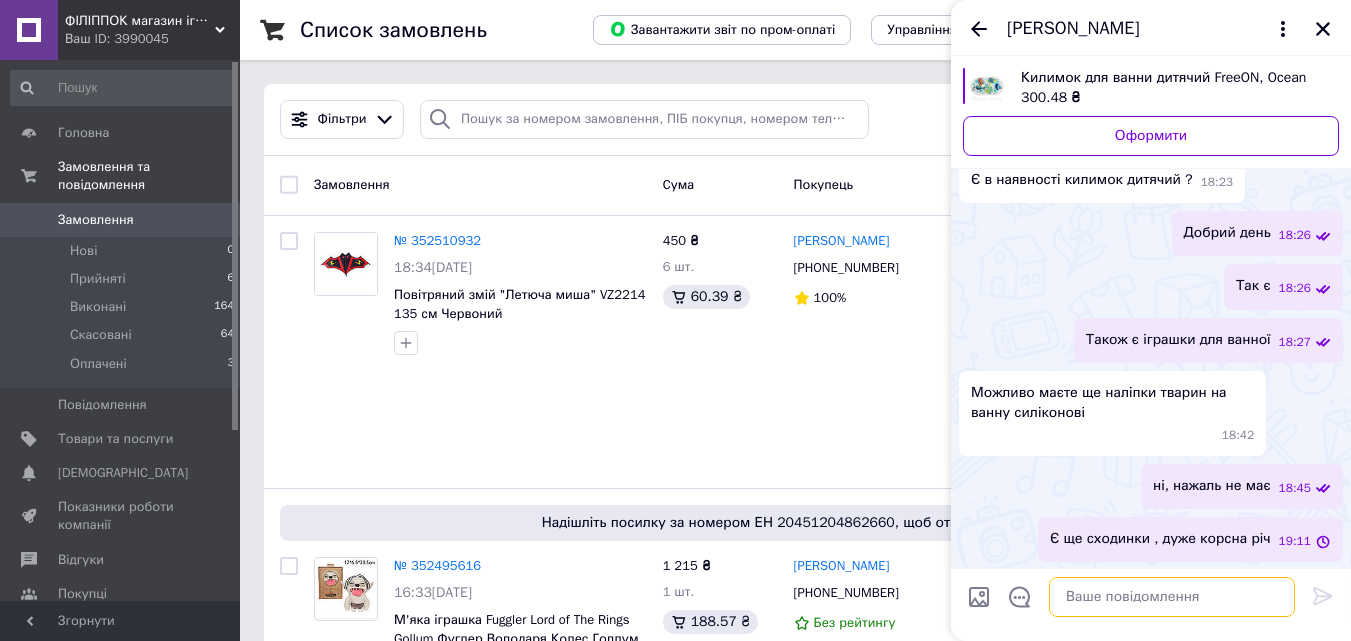 scroll, scrollTop: 126, scrollLeft: 0, axis: vertical 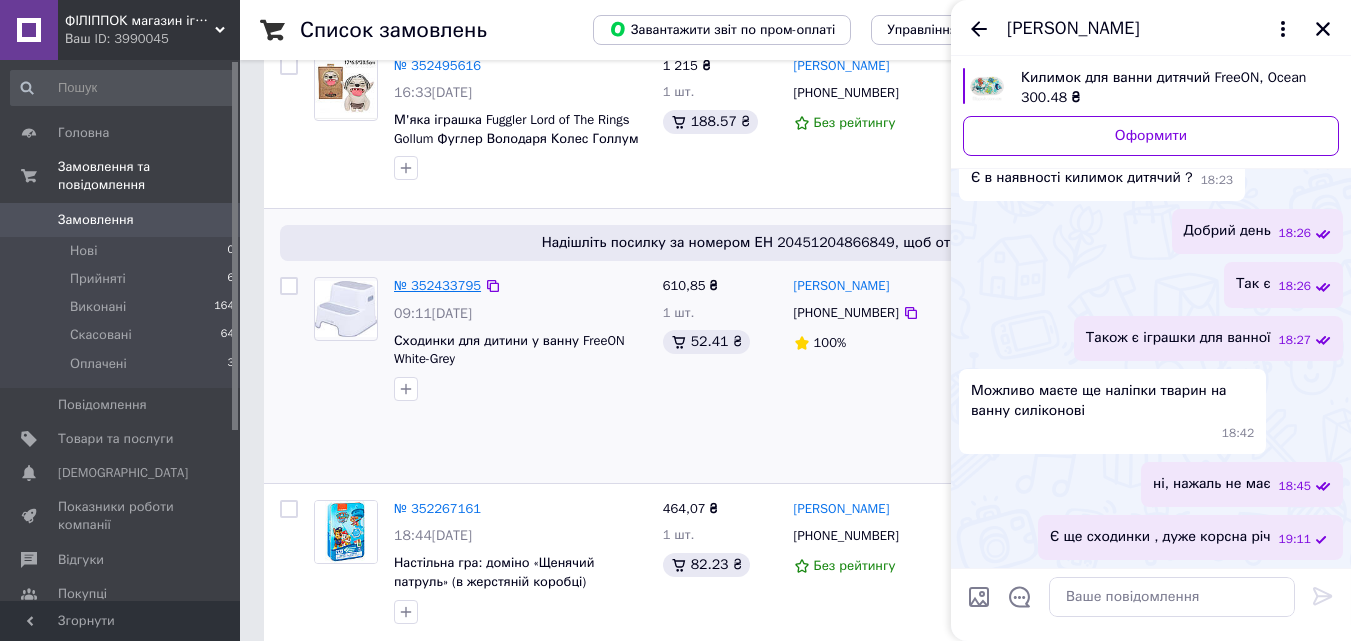click on "№ 352433795" at bounding box center (437, 285) 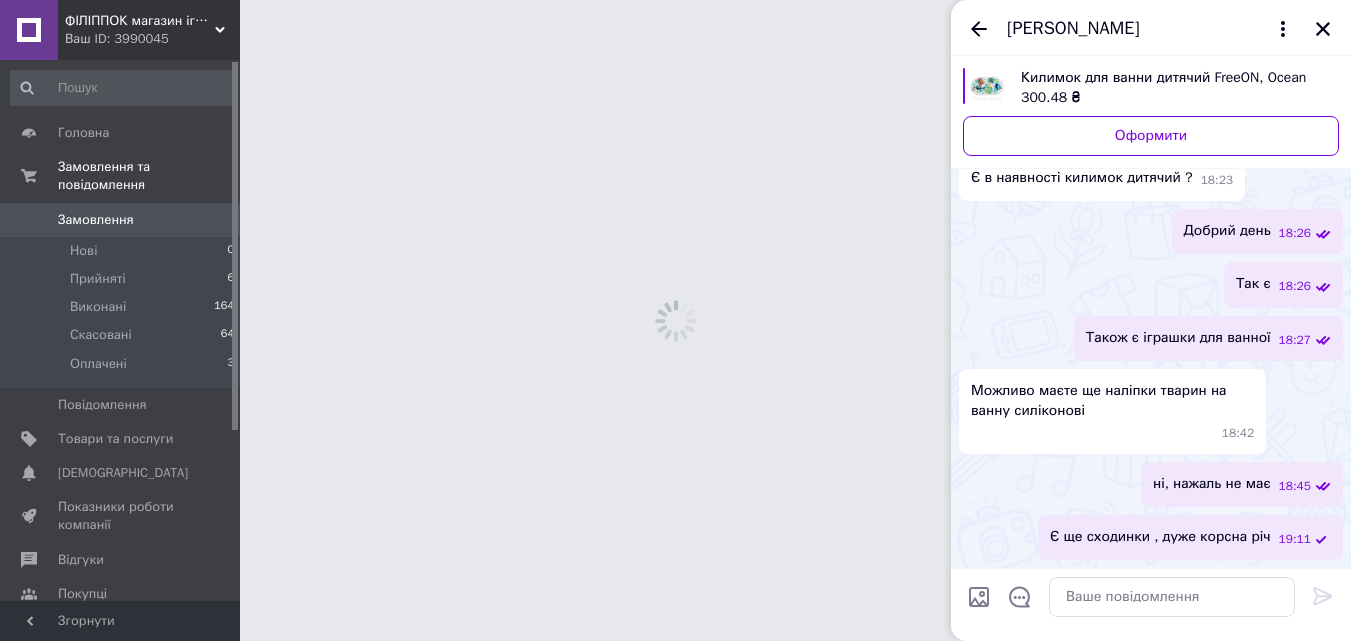 scroll, scrollTop: 0, scrollLeft: 0, axis: both 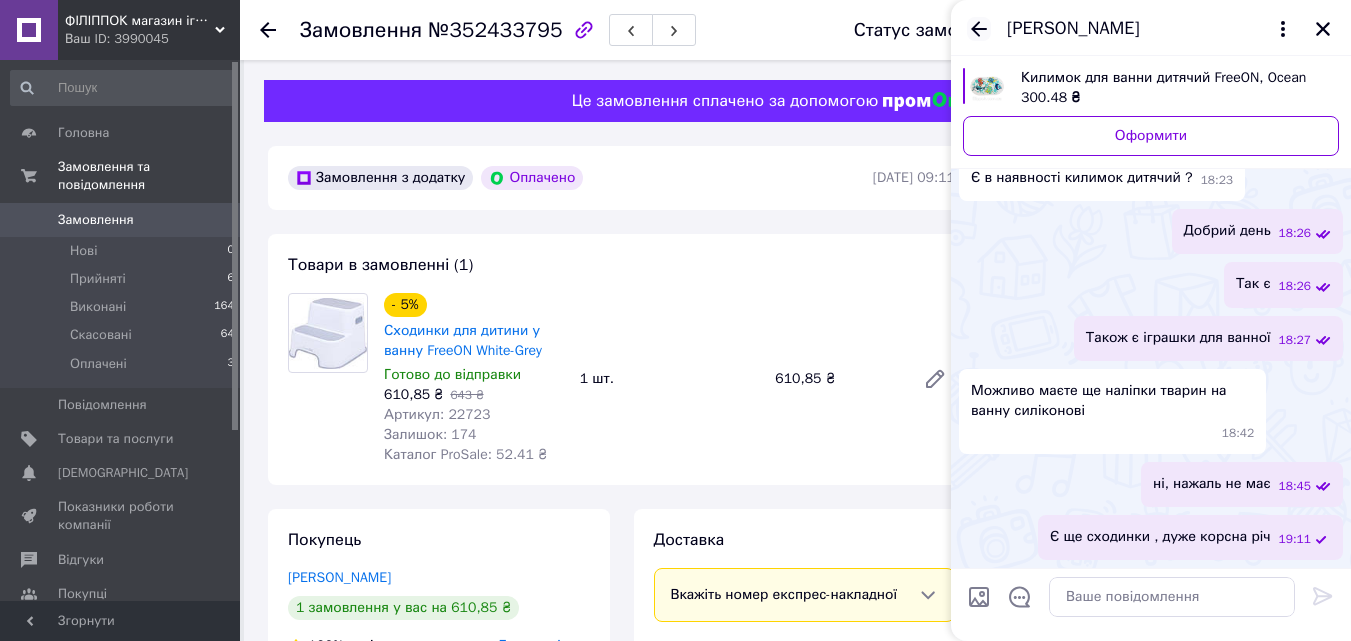 click 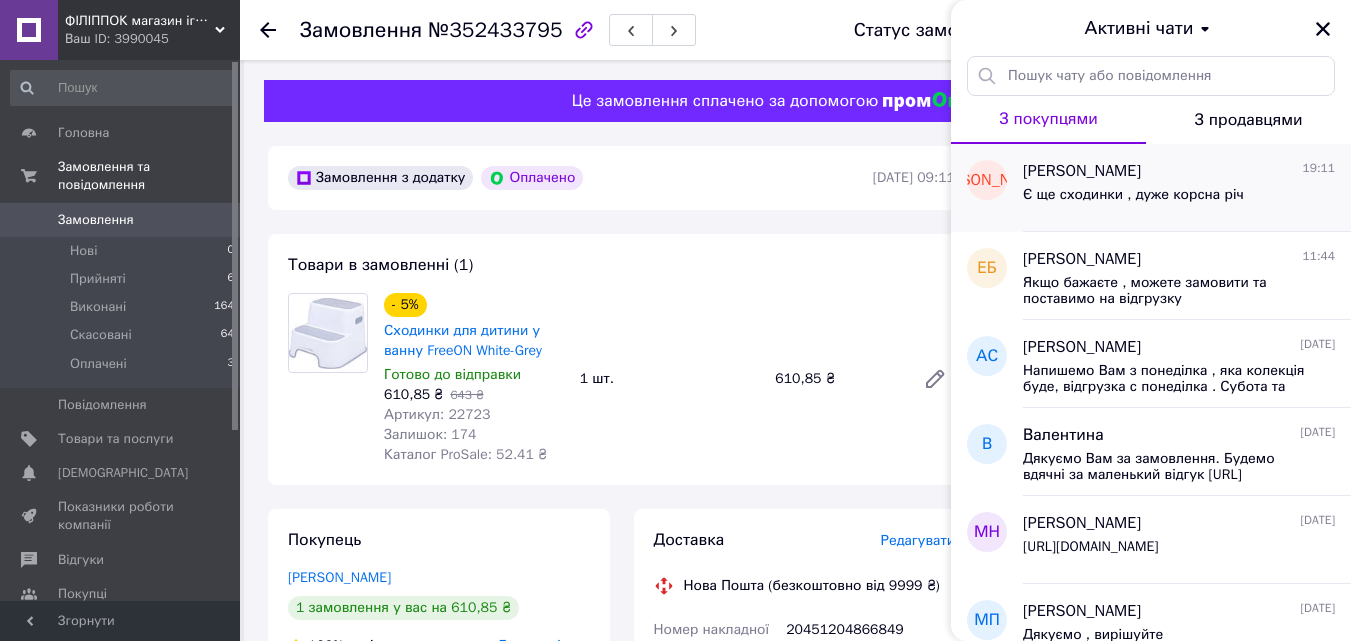 click on "Є ще сходинки , дуже корсна річ" at bounding box center (1133, 195) 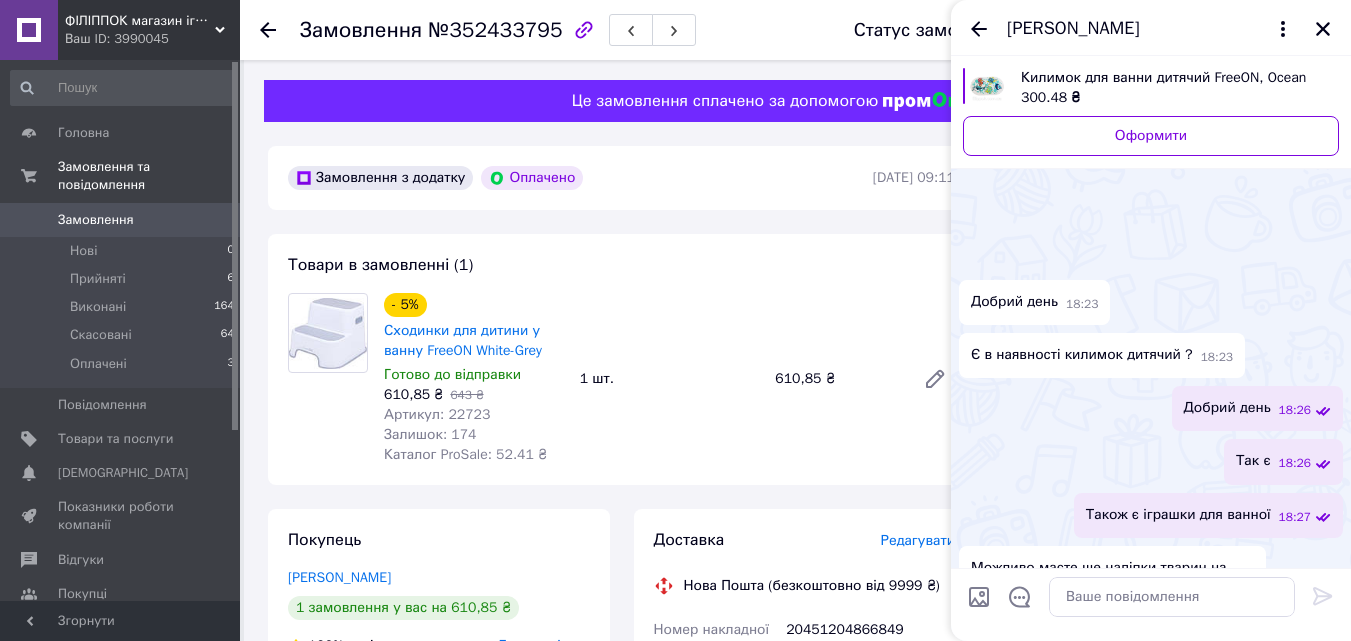 scroll, scrollTop: 177, scrollLeft: 0, axis: vertical 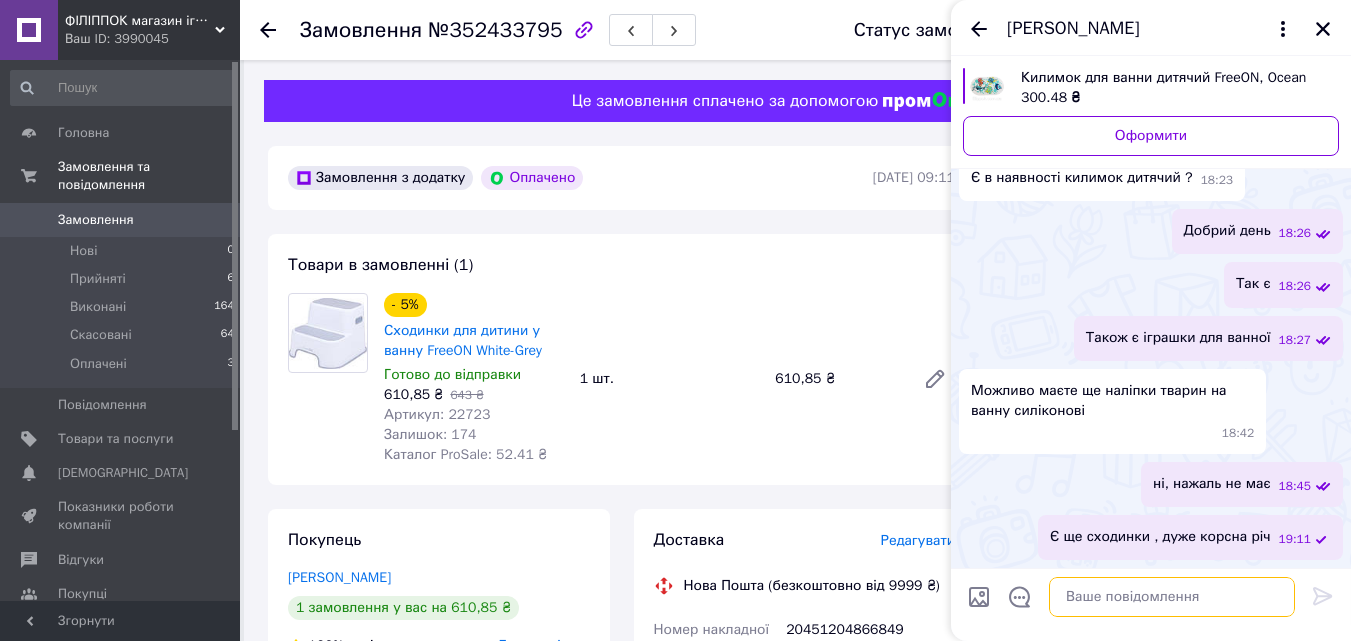 paste on "[URL][DOMAIN_NAME]" 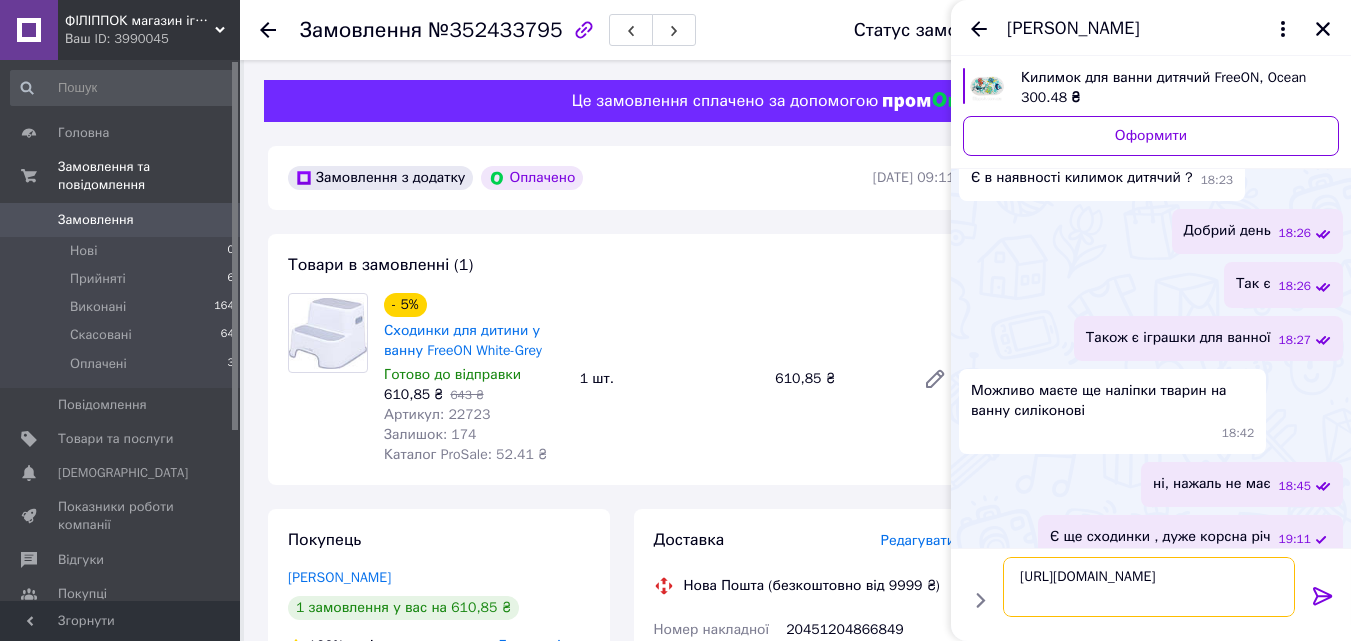 scroll, scrollTop: 2, scrollLeft: 0, axis: vertical 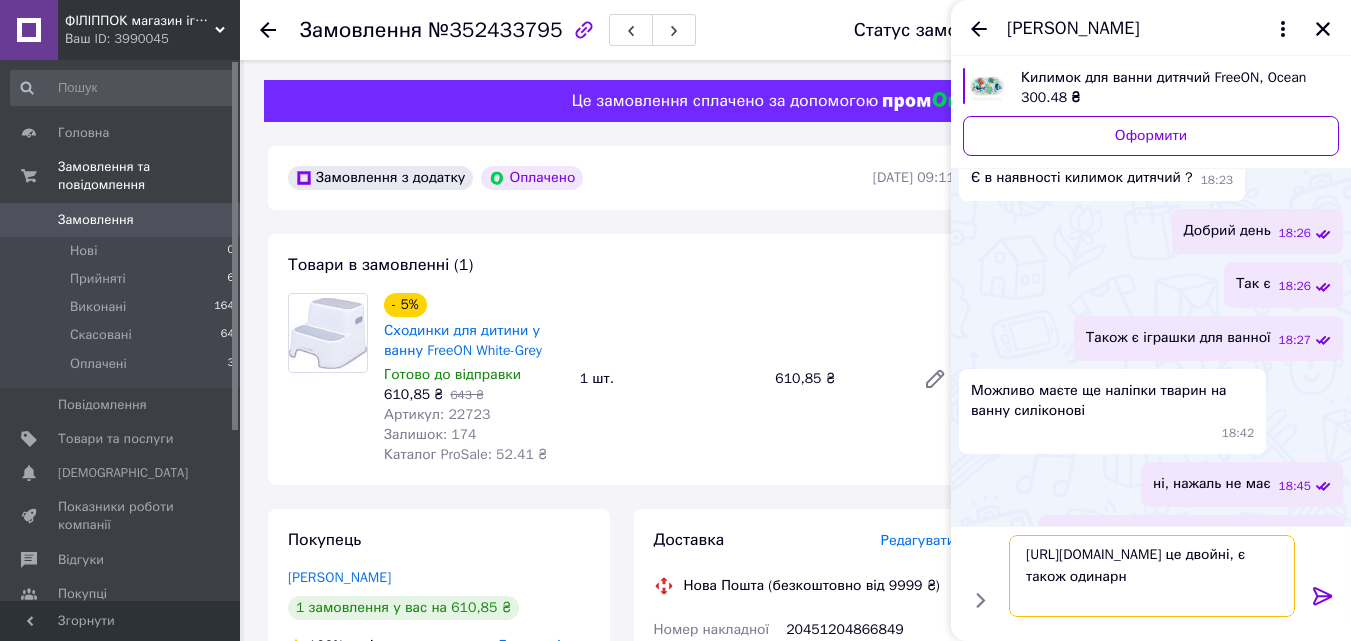 type on "[URL][DOMAIN_NAME] це двойні, є також одинарні" 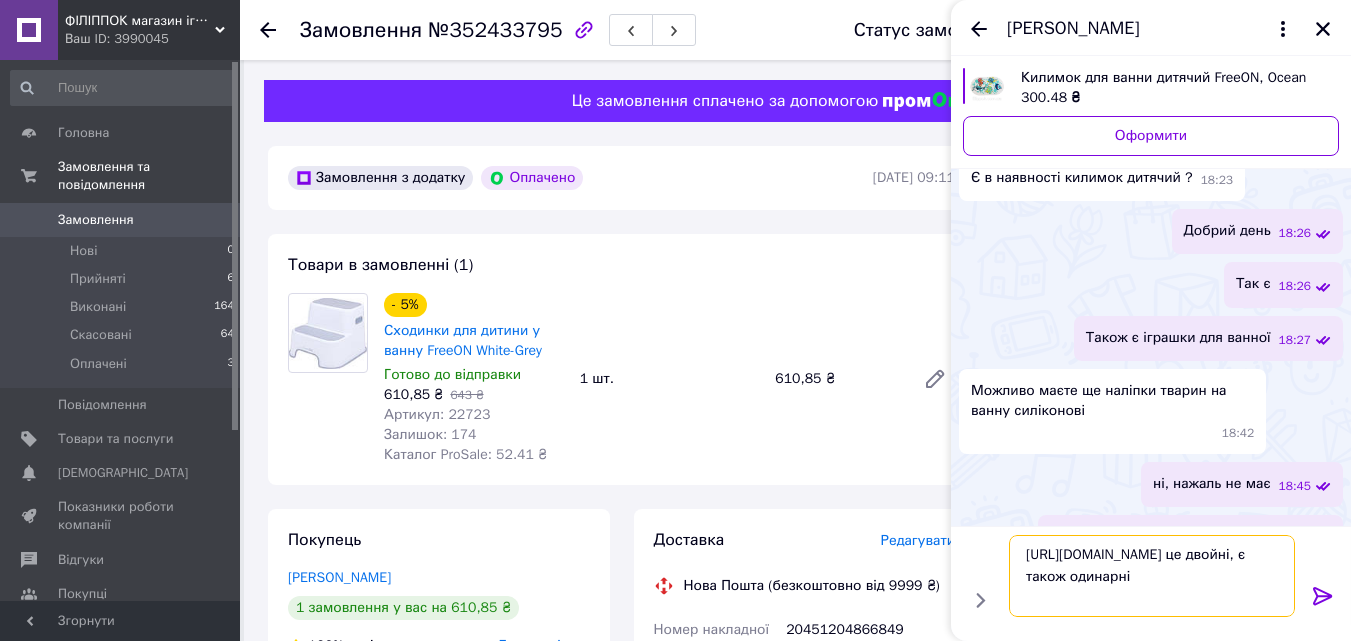 type 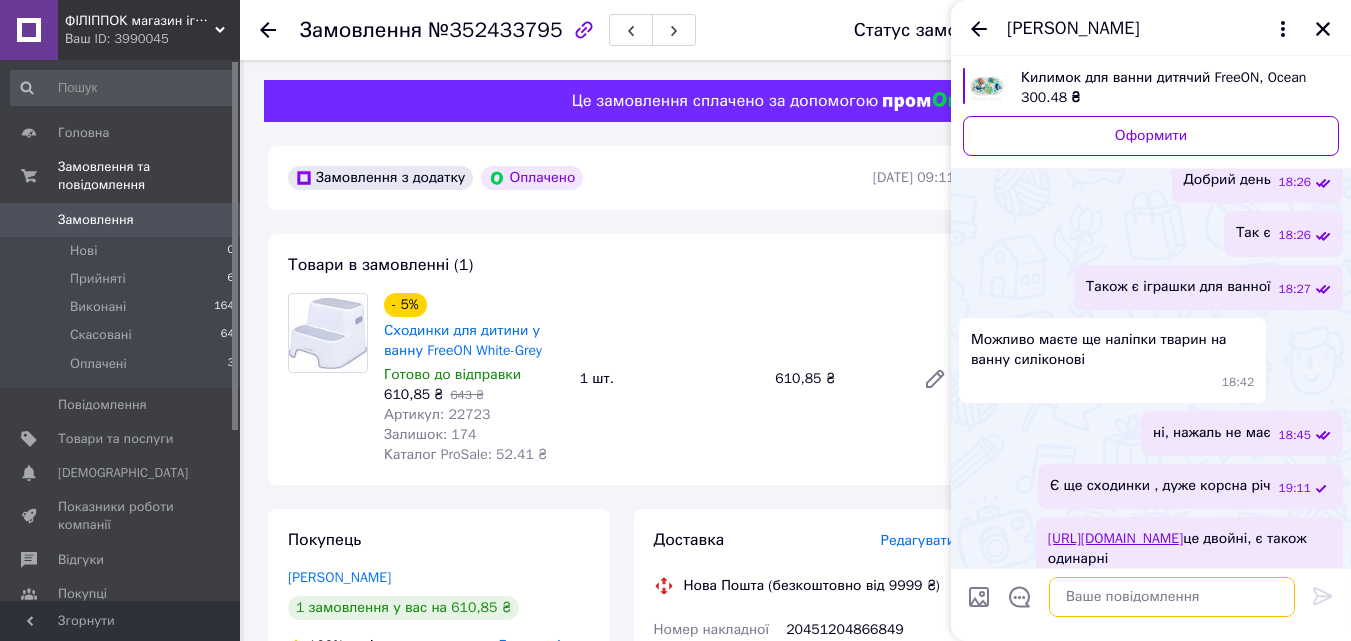 scroll, scrollTop: 0, scrollLeft: 0, axis: both 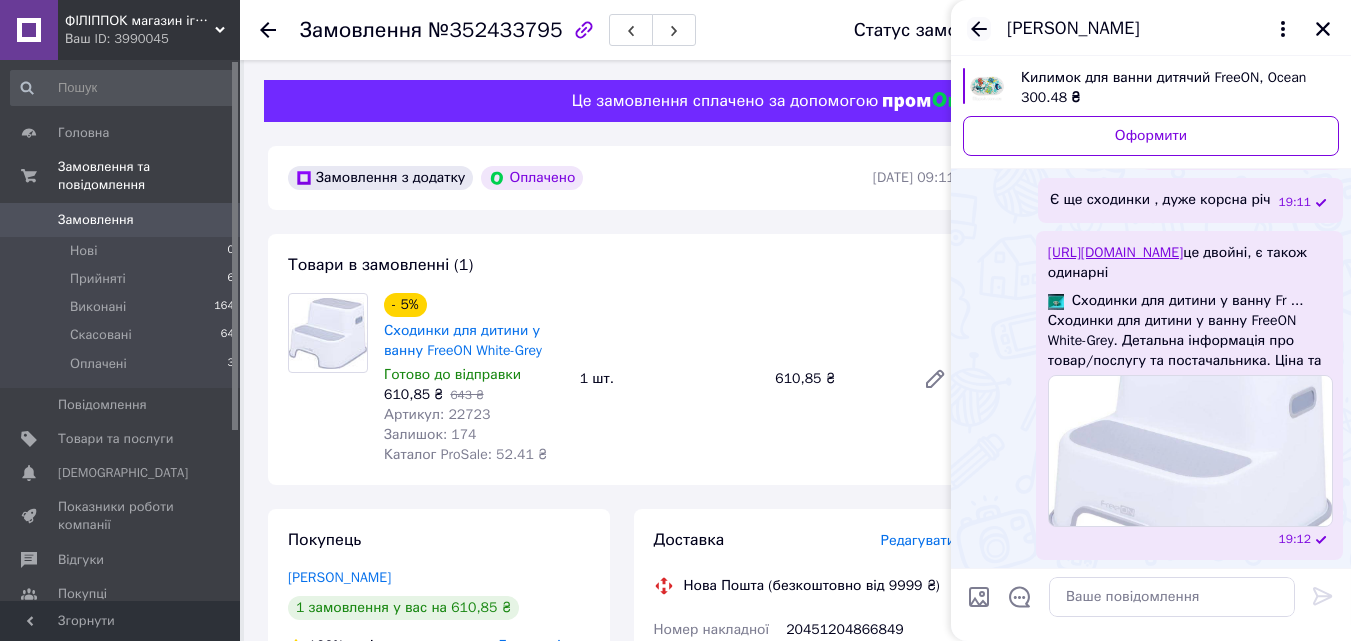 click 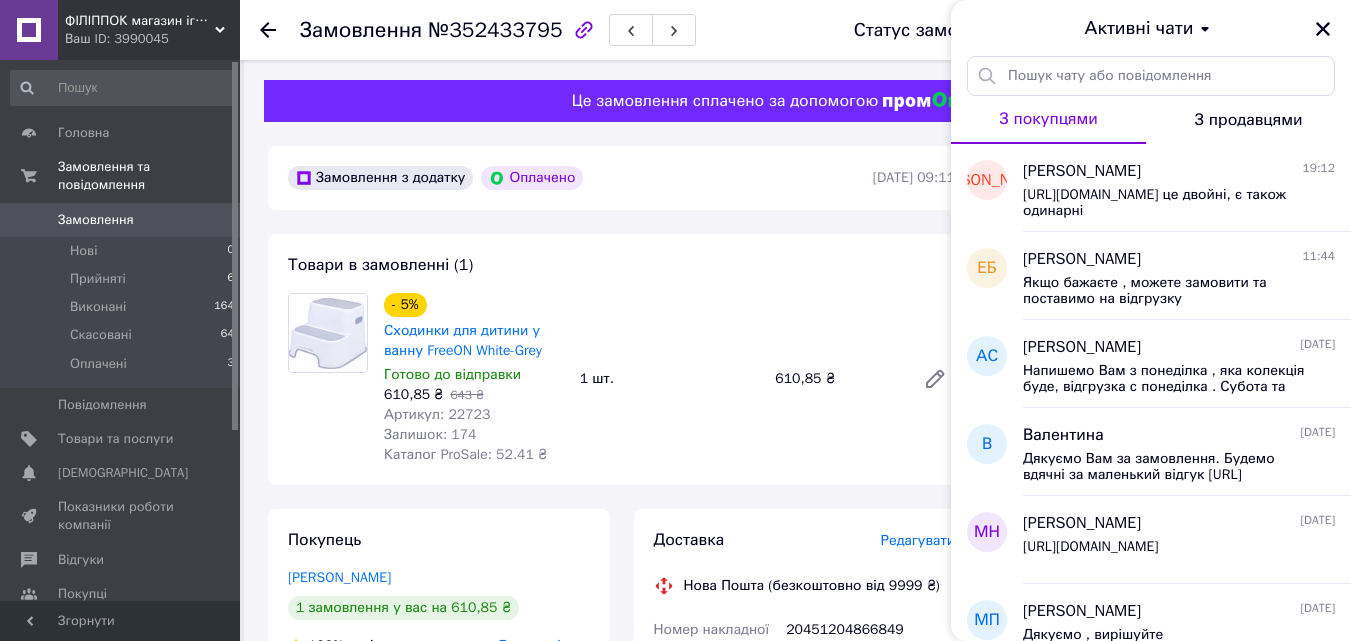 click 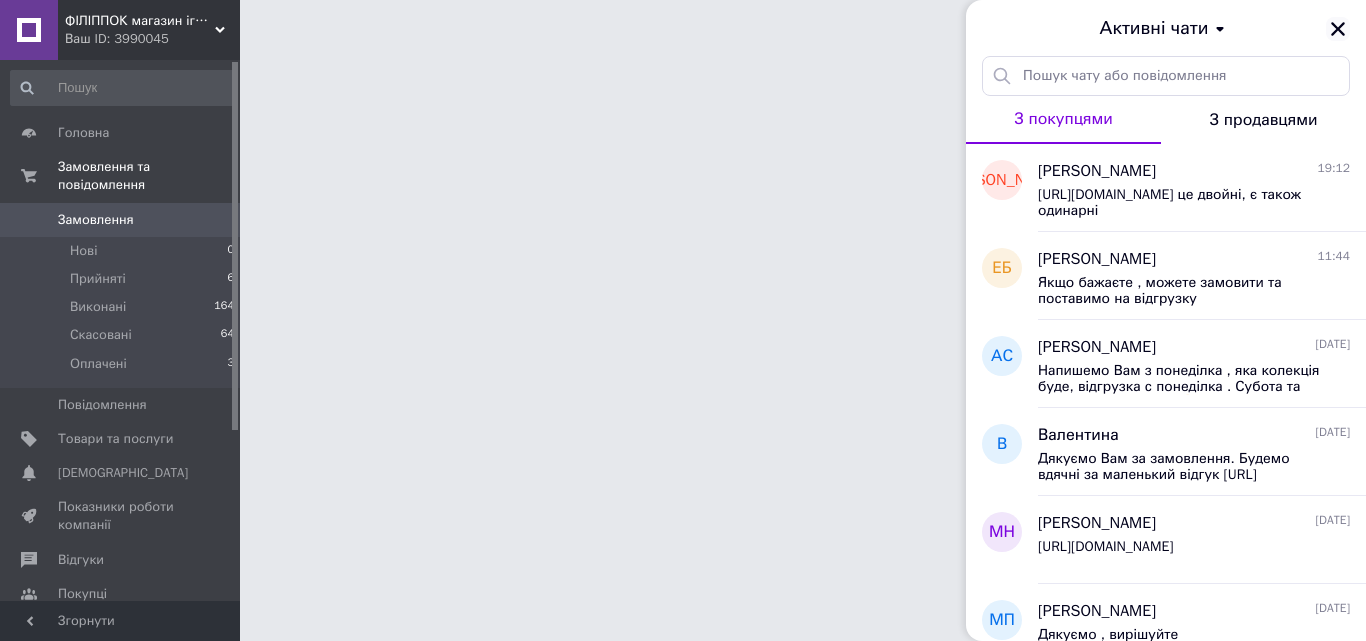 click 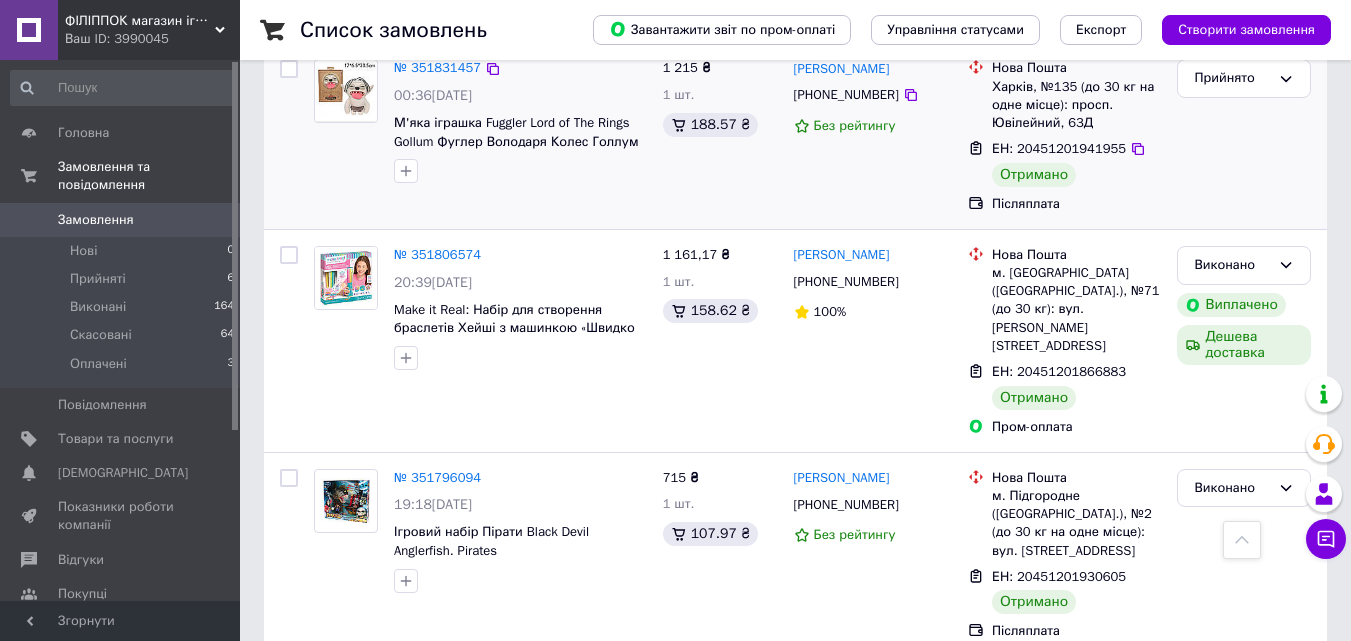 scroll, scrollTop: 2100, scrollLeft: 0, axis: vertical 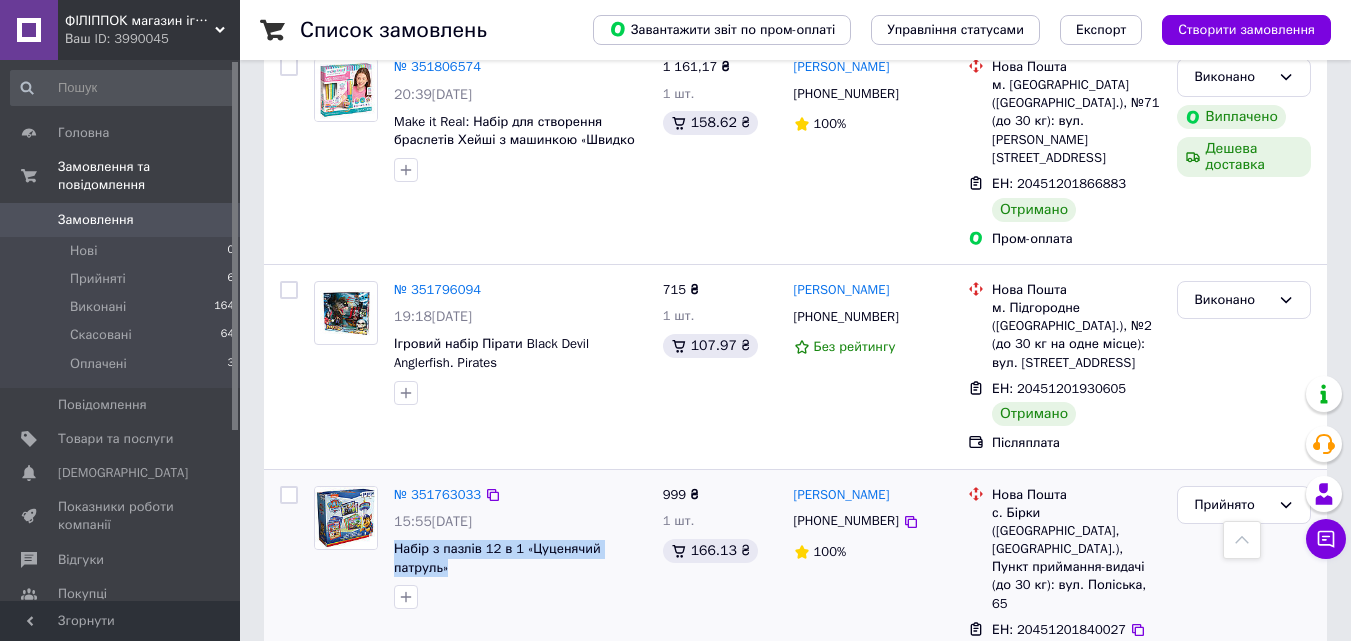 drag, startPoint x: 465, startPoint y: 450, endPoint x: 393, endPoint y: 427, distance: 75.58439 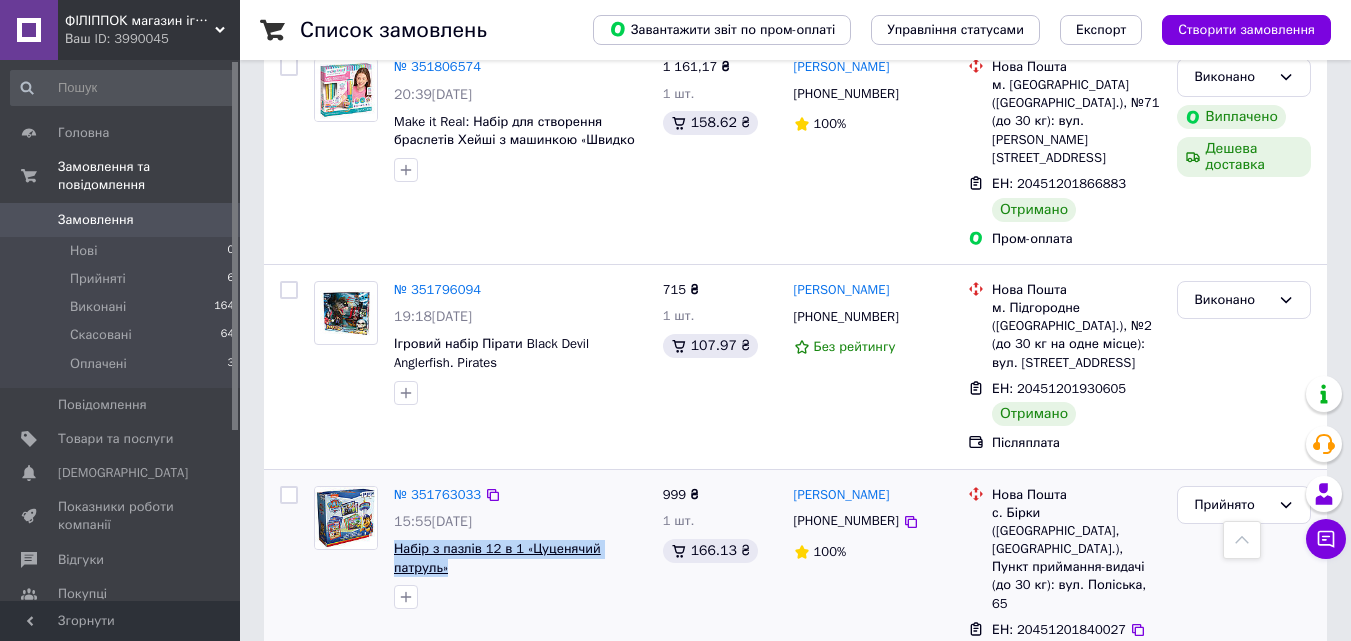 copy on "Набір з пазлів 12 в 1 «Цуценячий патруль»" 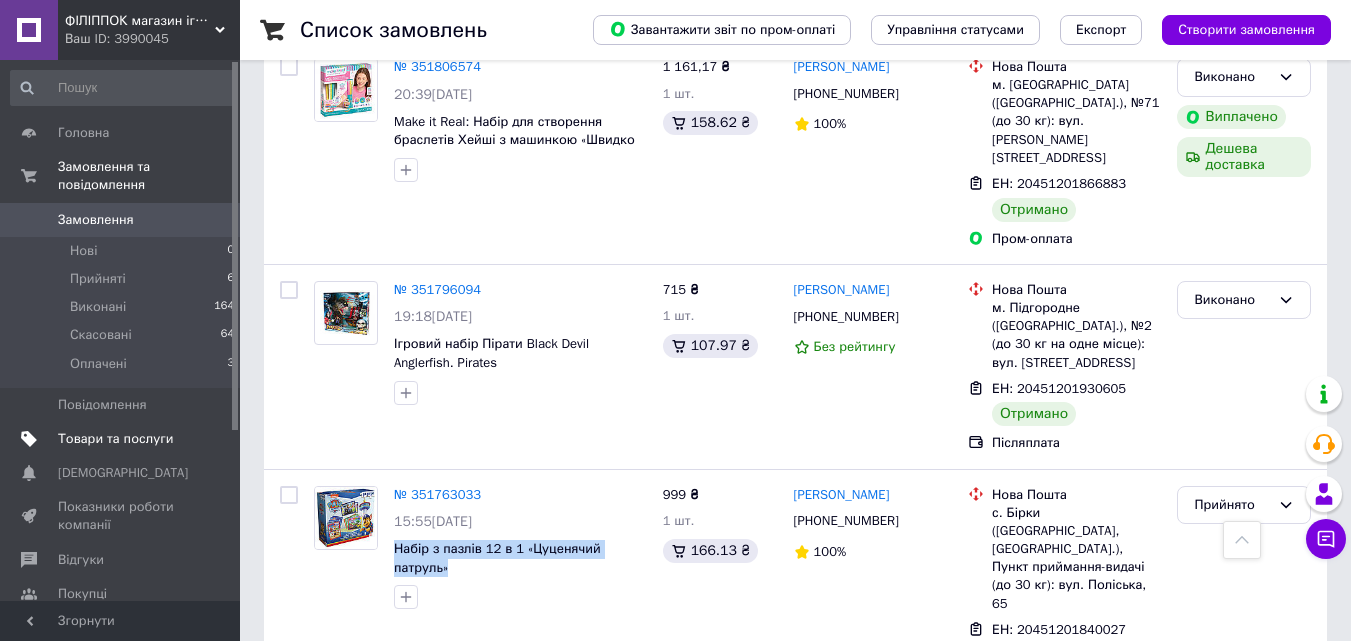 click on "Товари та послуги" at bounding box center [115, 439] 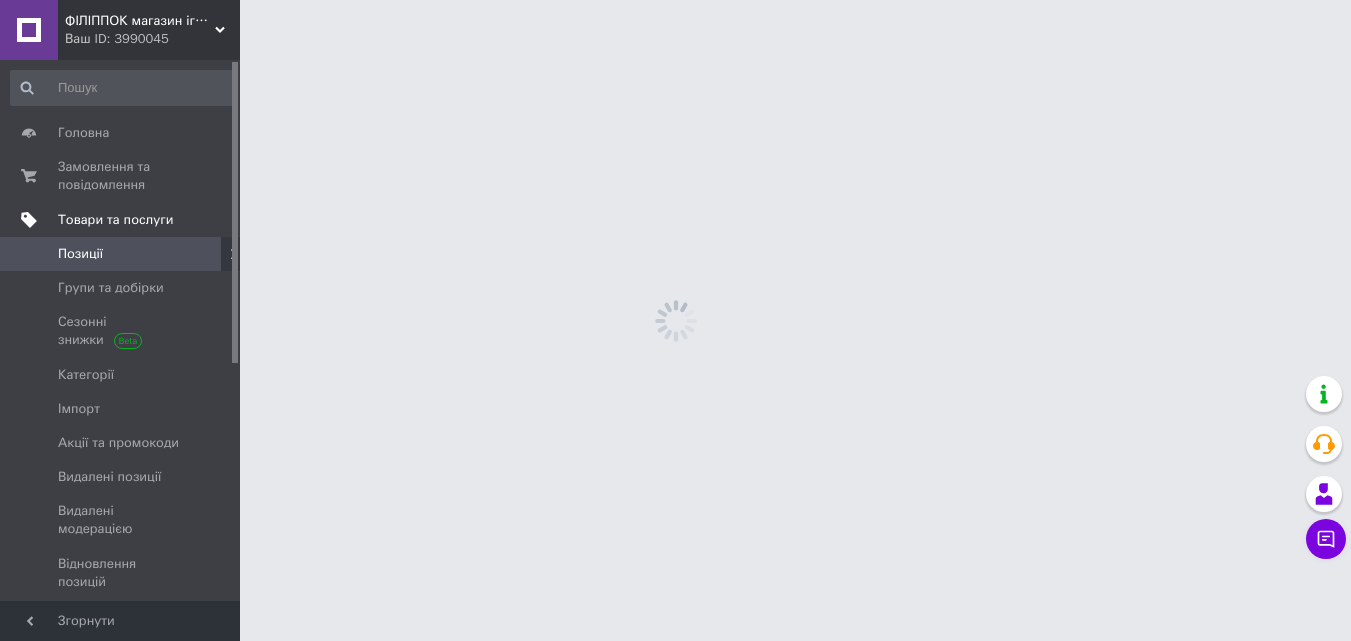scroll, scrollTop: 0, scrollLeft: 0, axis: both 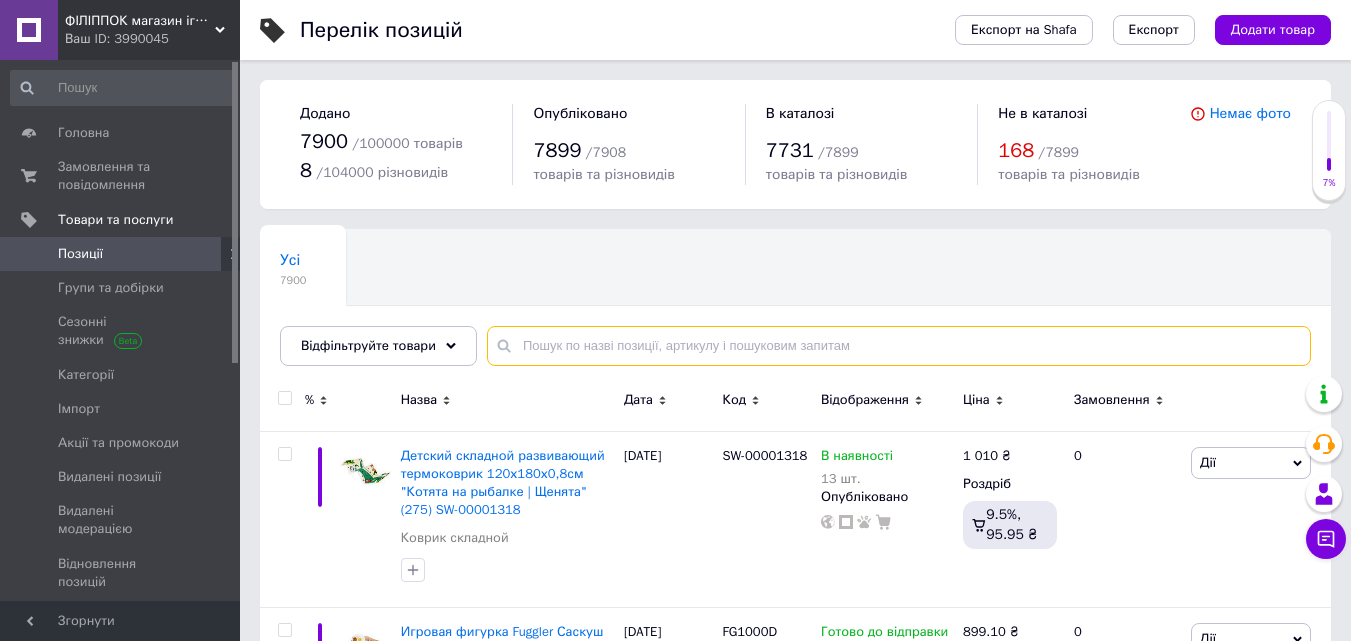 paste on "Набір з пазлів 12 в 1 «Цуценячий патруль»" 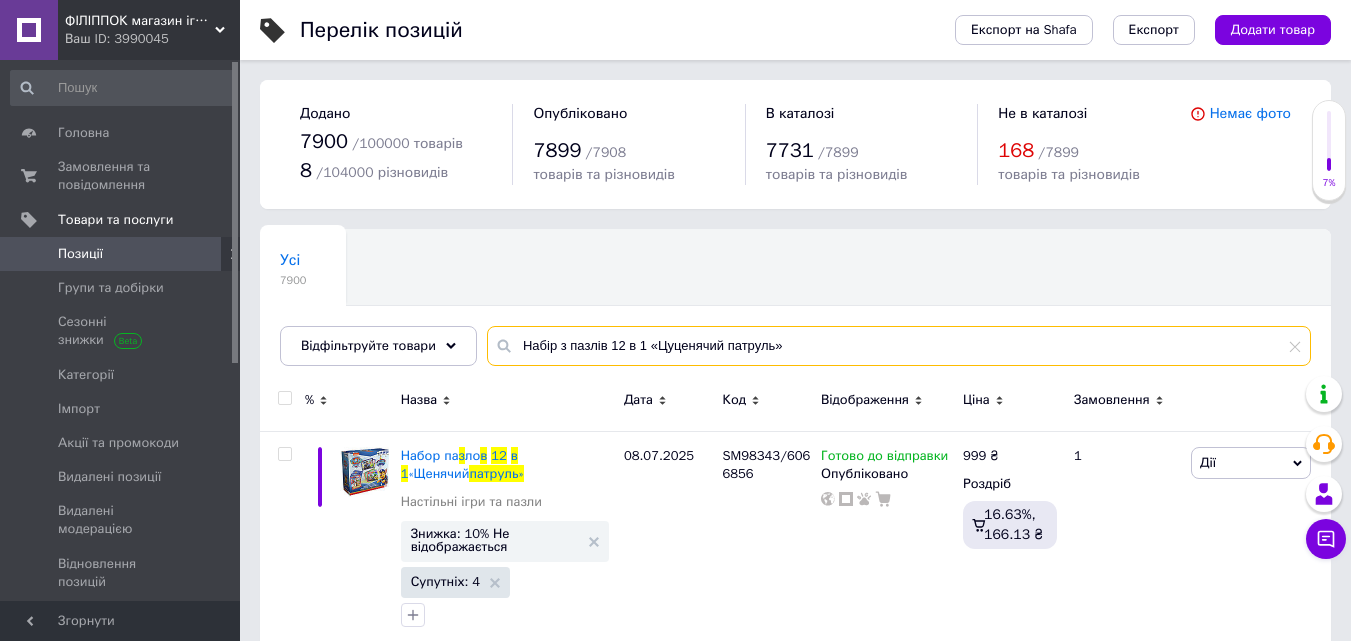 scroll, scrollTop: 31, scrollLeft: 0, axis: vertical 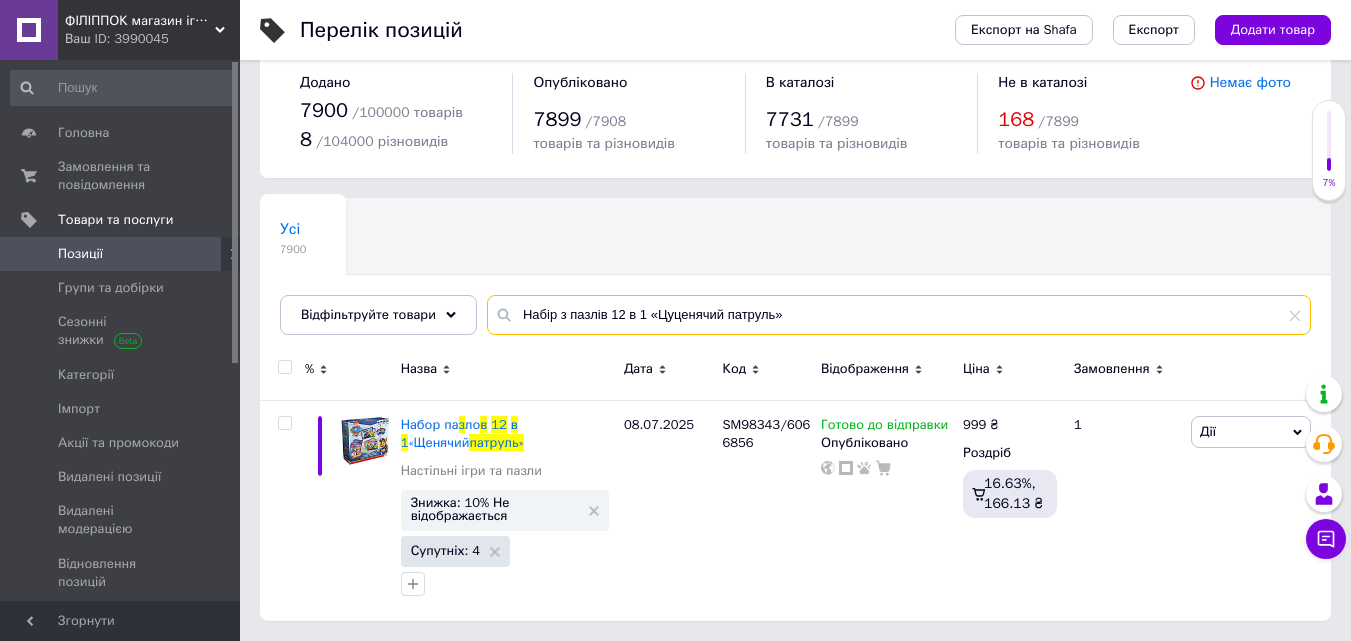 type on "Набір з пазлів 12 в 1 «Цуценячий патруль»" 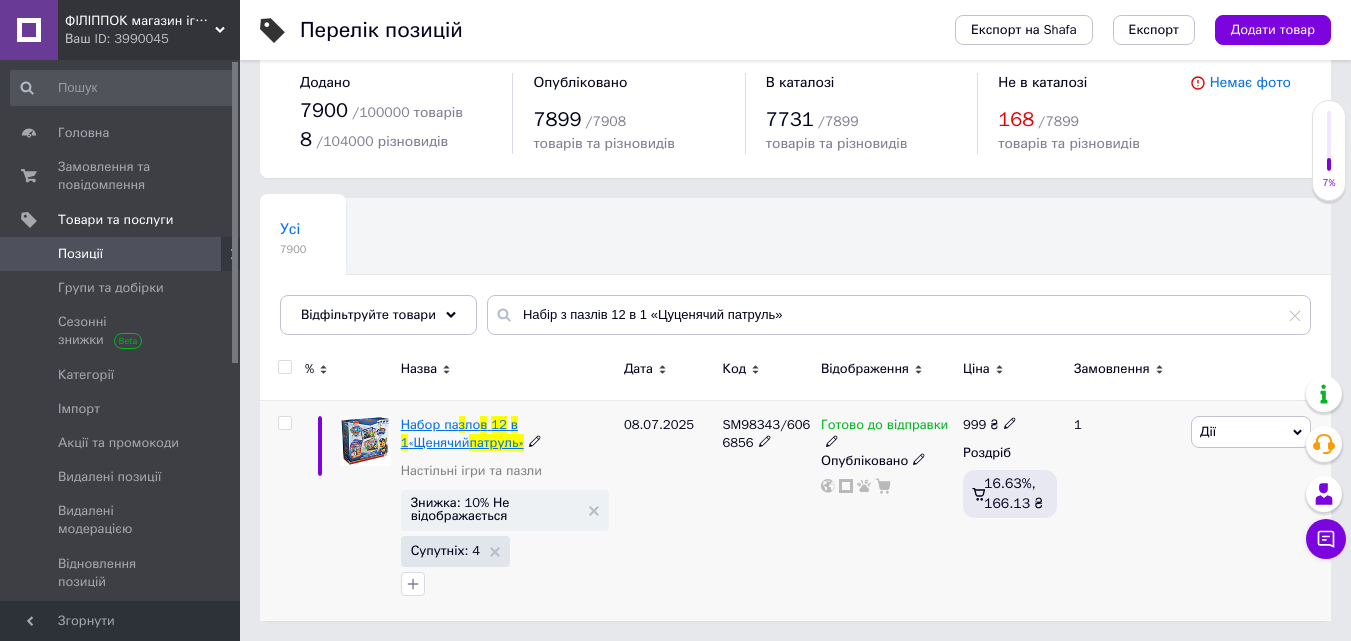 click on "Набор па" at bounding box center (430, 424) 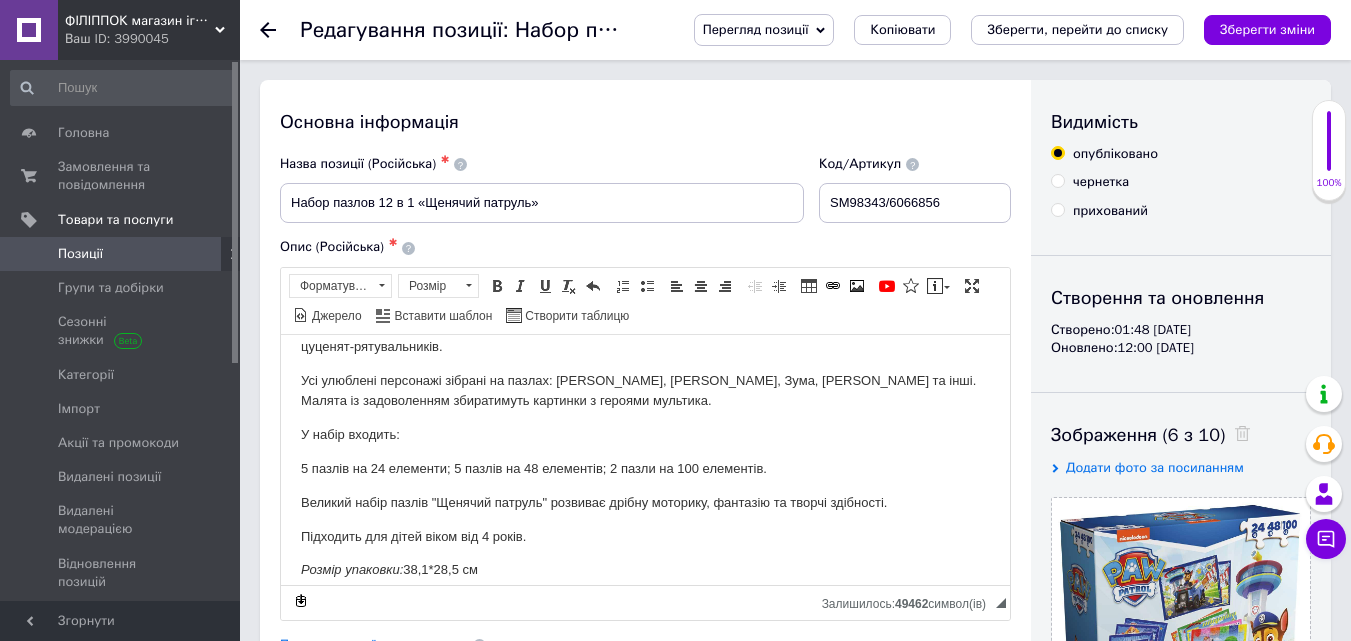 scroll, scrollTop: 55, scrollLeft: 0, axis: vertical 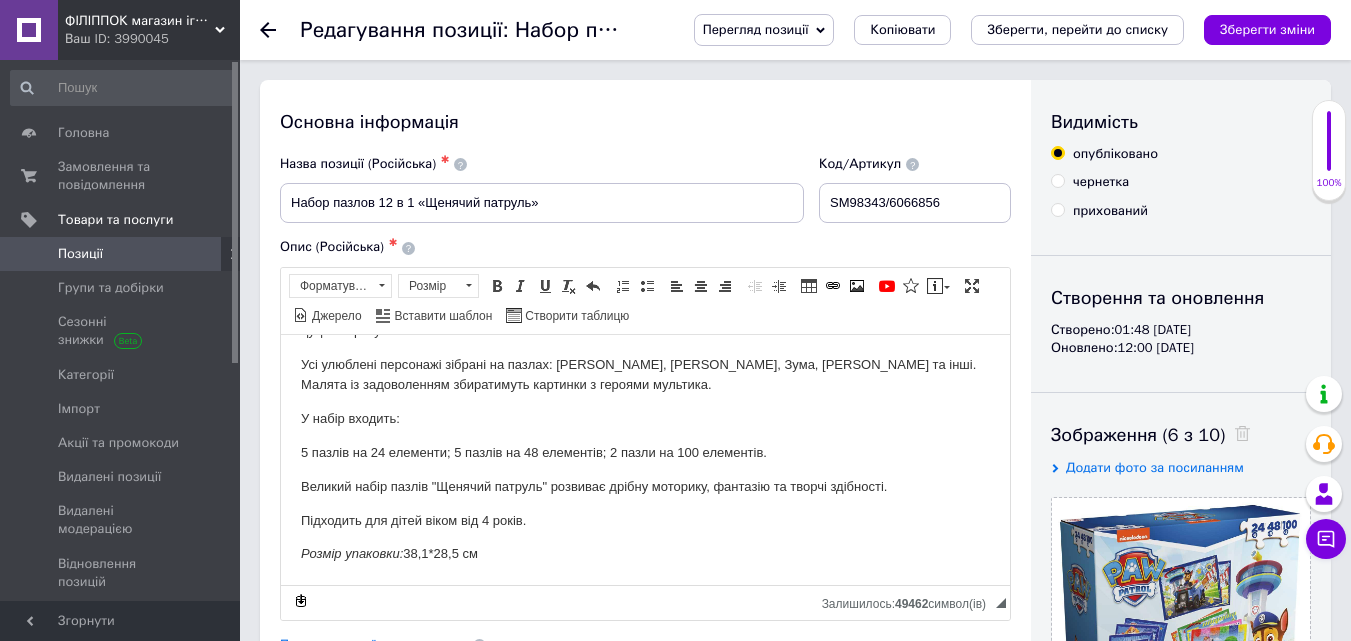click on "Розмір упаковки: 38,1*28,5 см" at bounding box center [645, 553] 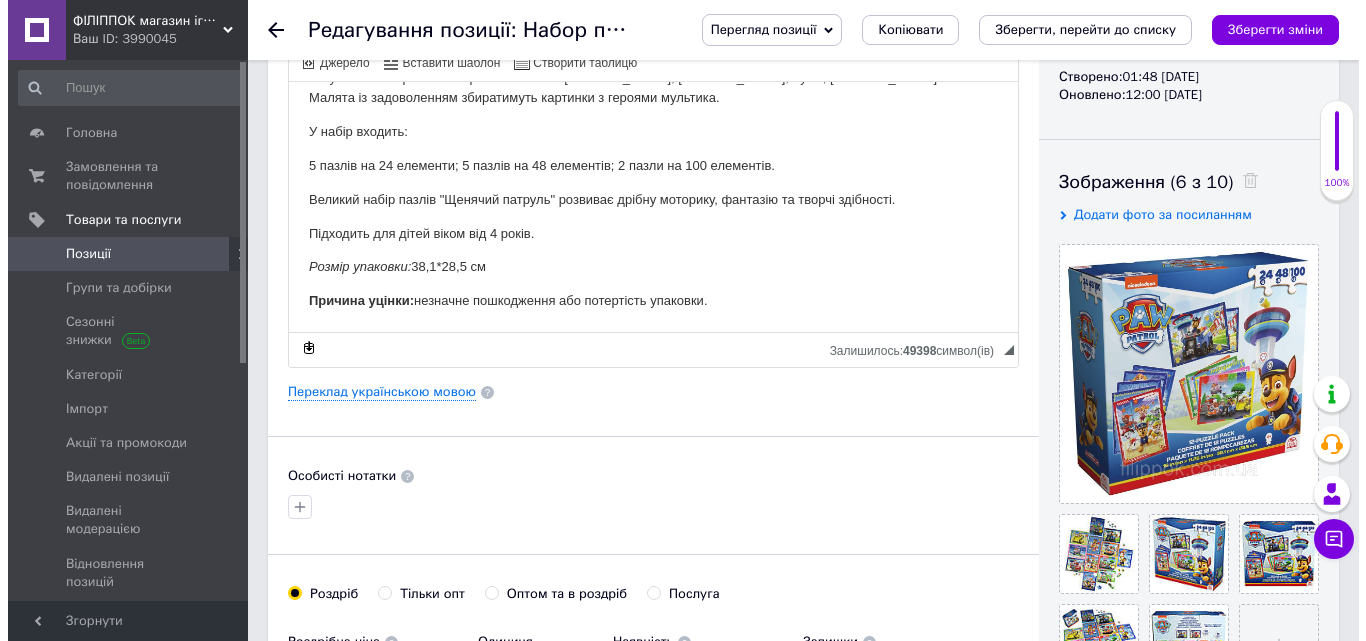 scroll, scrollTop: 300, scrollLeft: 0, axis: vertical 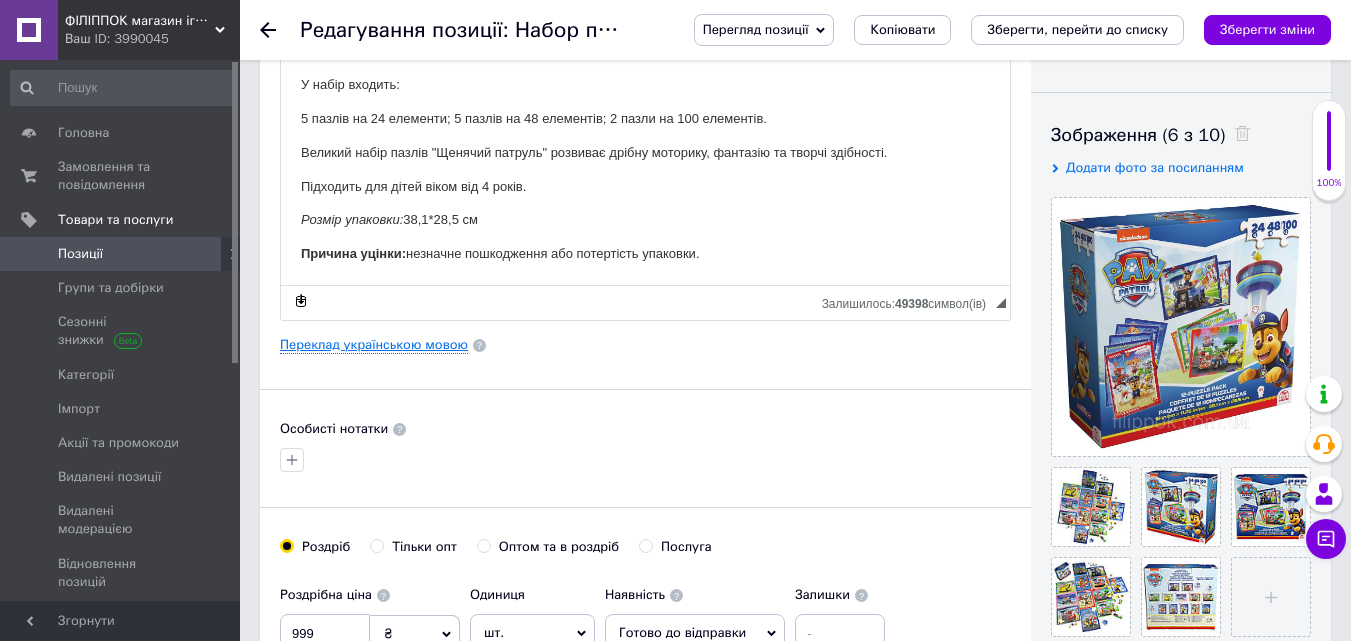 click on "Переклад українською мовою" at bounding box center (374, 345) 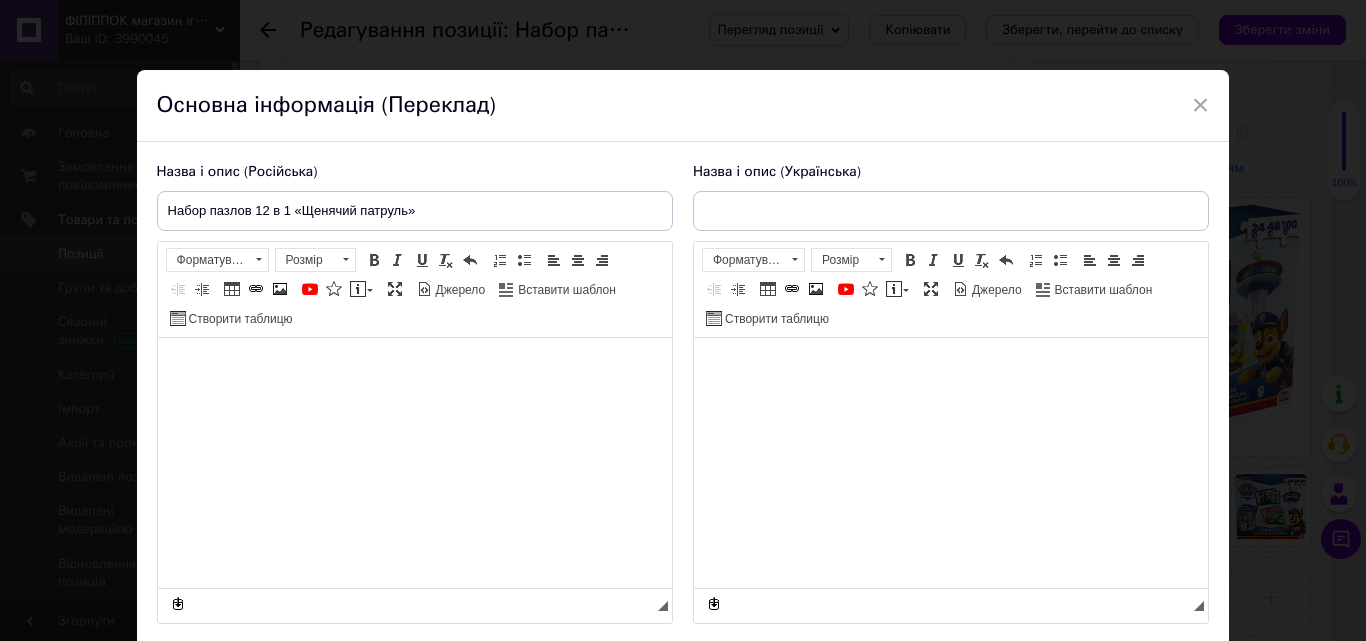 type on "Набір з пазлів 12 в 1 «Цуценячий патруль»" 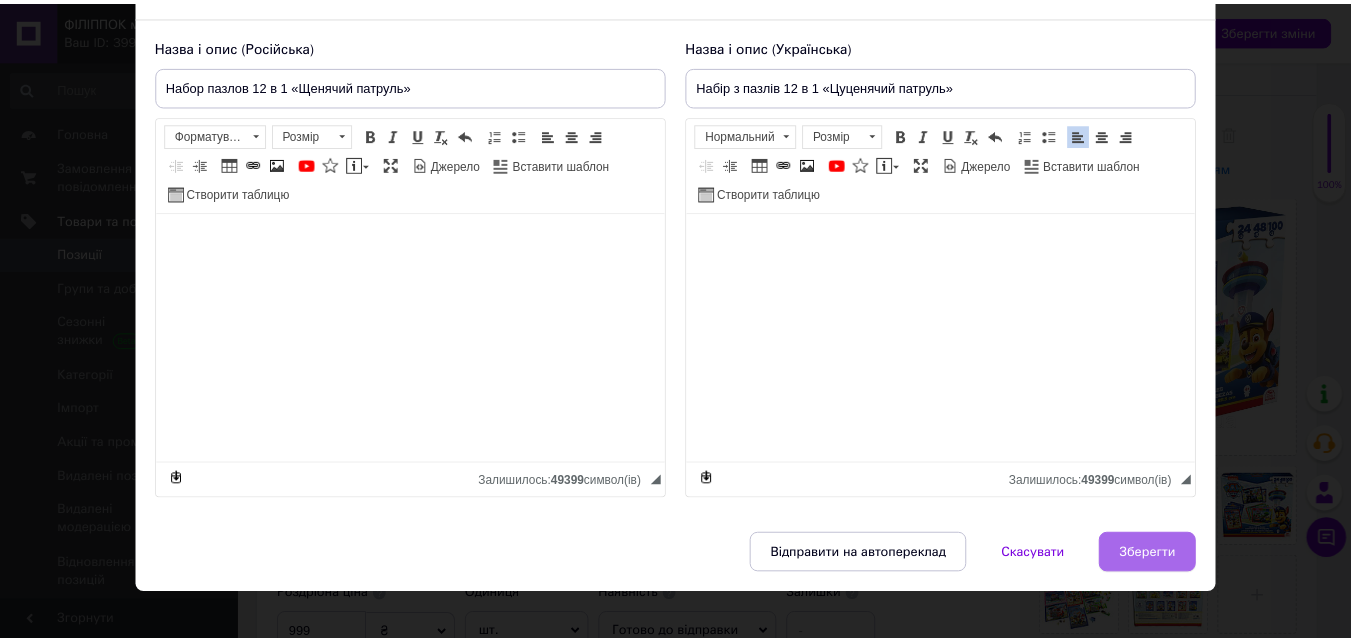 scroll, scrollTop: 148, scrollLeft: 0, axis: vertical 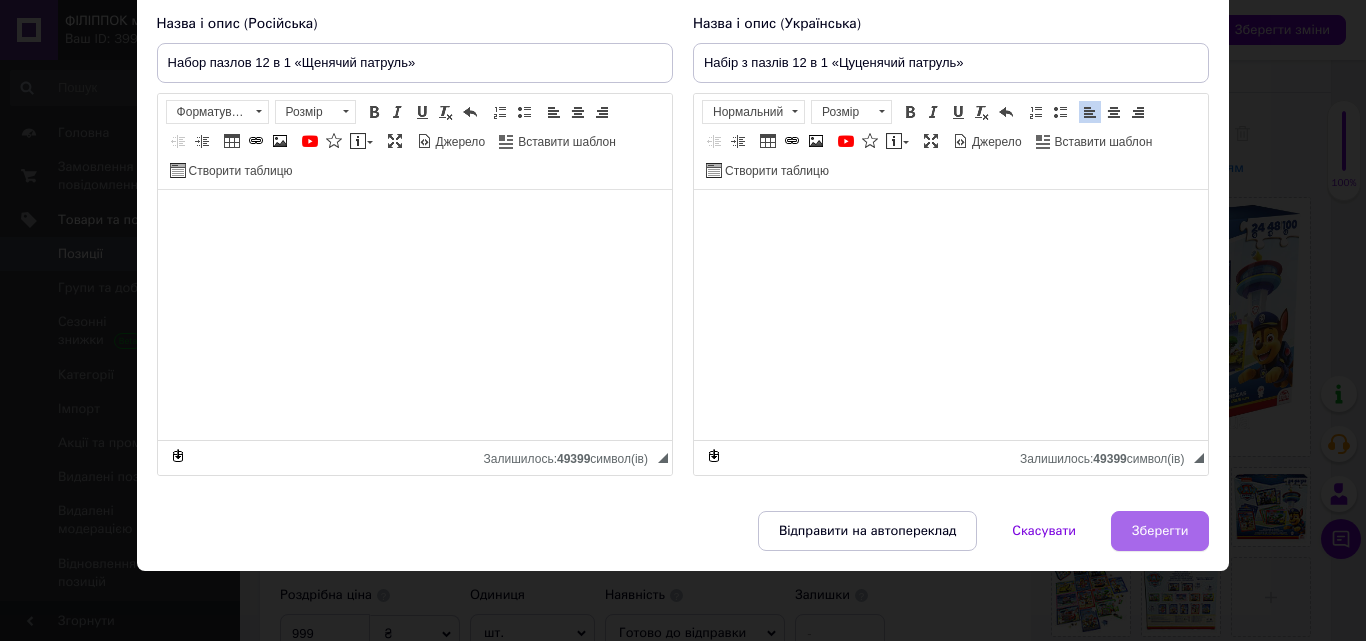 click on "Зберегти" at bounding box center [1160, 531] 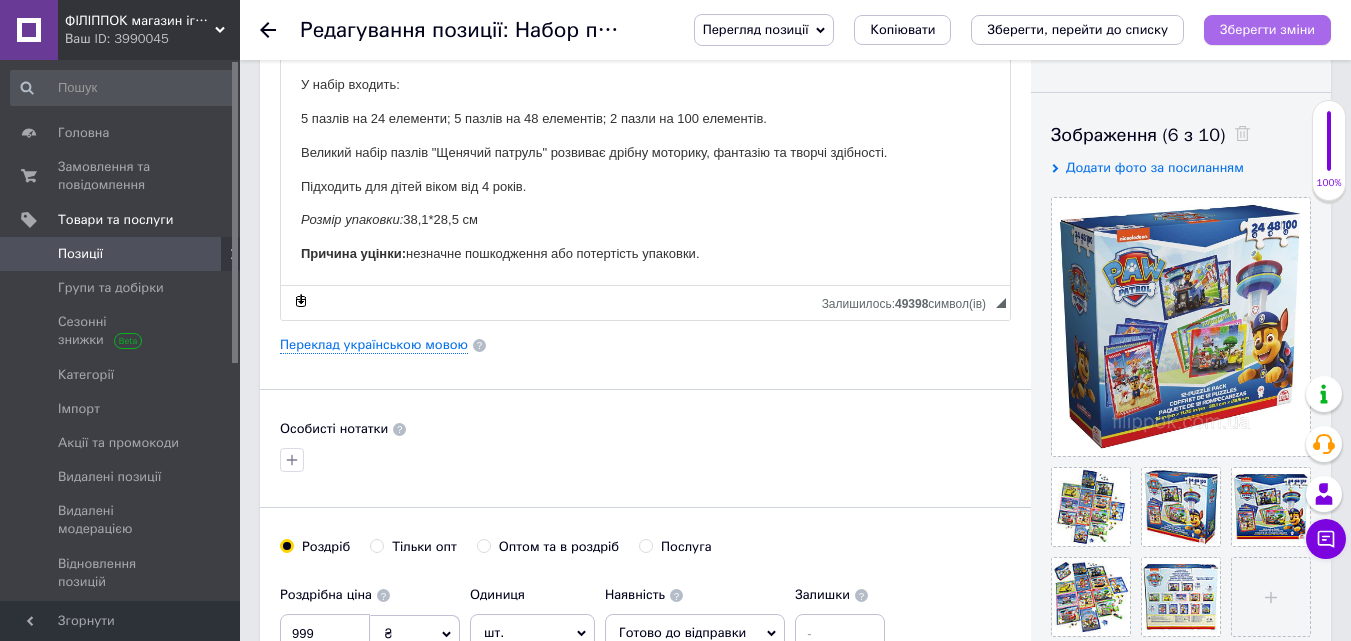 click on "Зберегти зміни" at bounding box center [1267, 29] 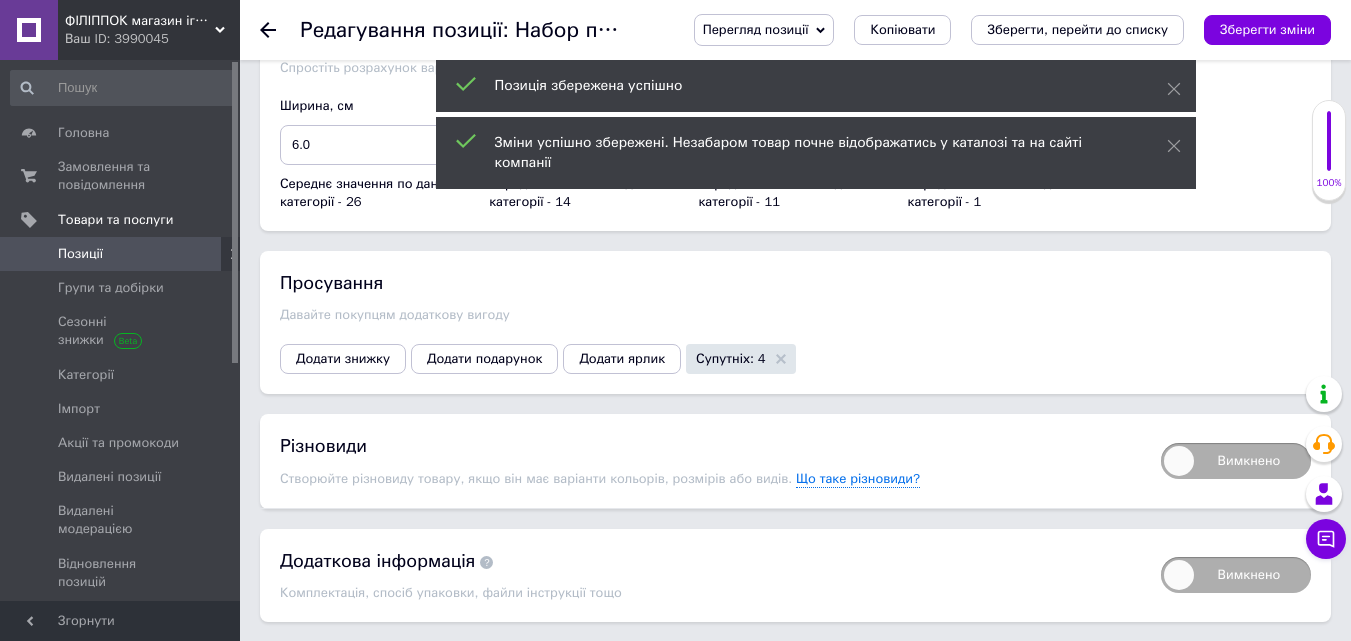 scroll, scrollTop: 2381, scrollLeft: 0, axis: vertical 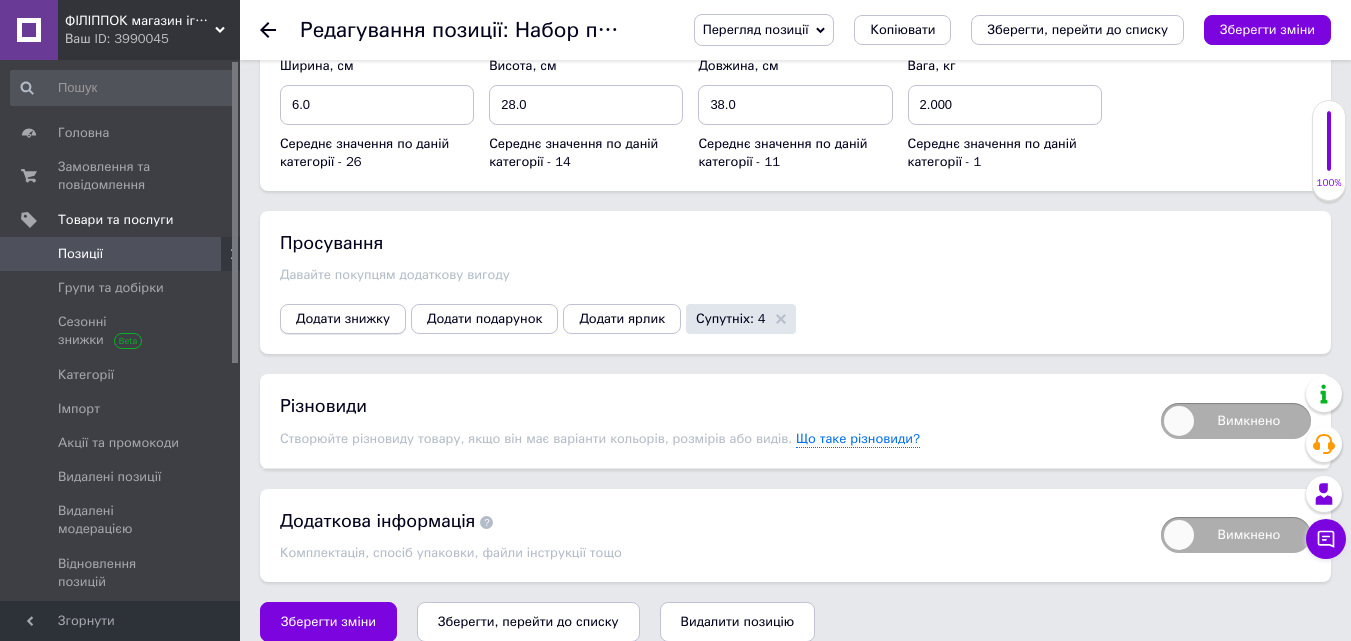 click on "Додати знижку" at bounding box center [343, 319] 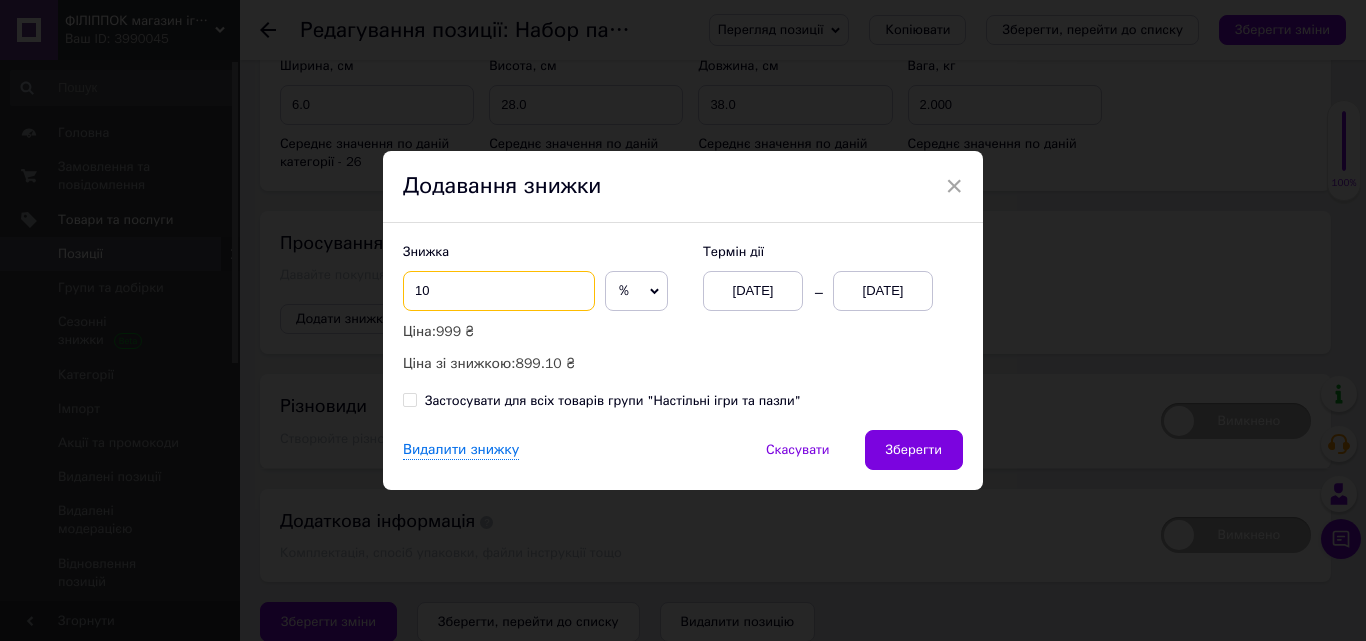 click on "10" at bounding box center [499, 291] 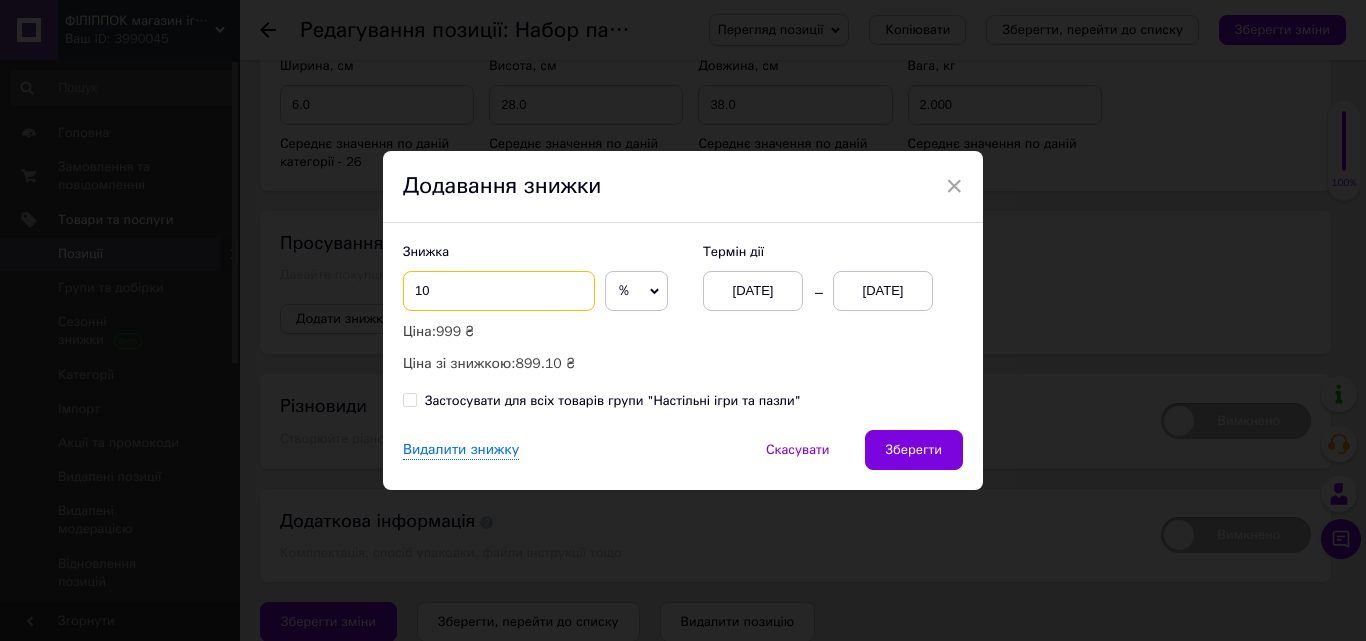 type on "1" 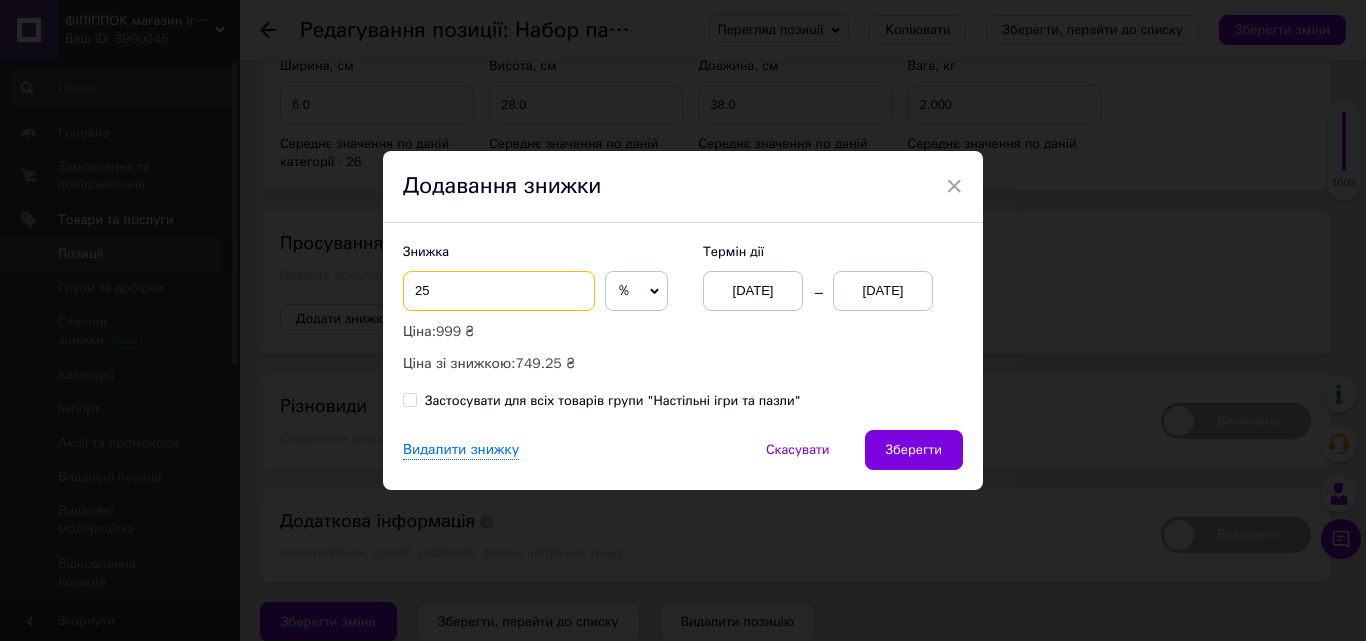 type on "25" 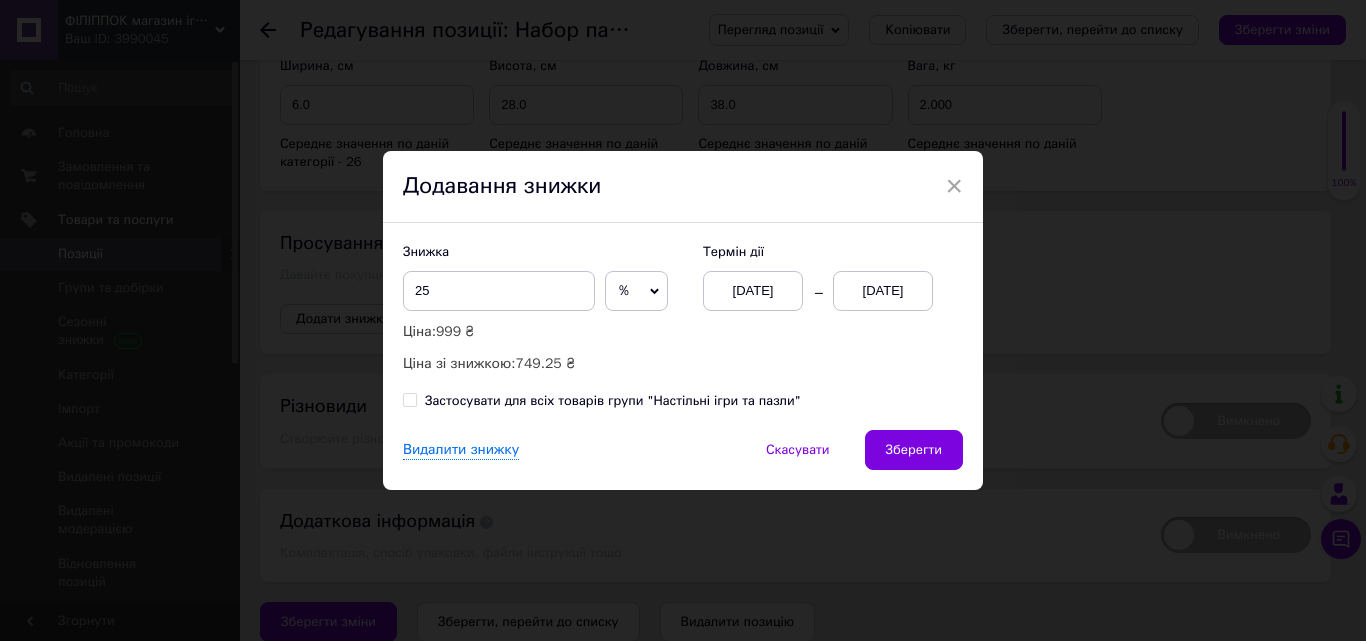 click on "[DATE]" at bounding box center [883, 291] 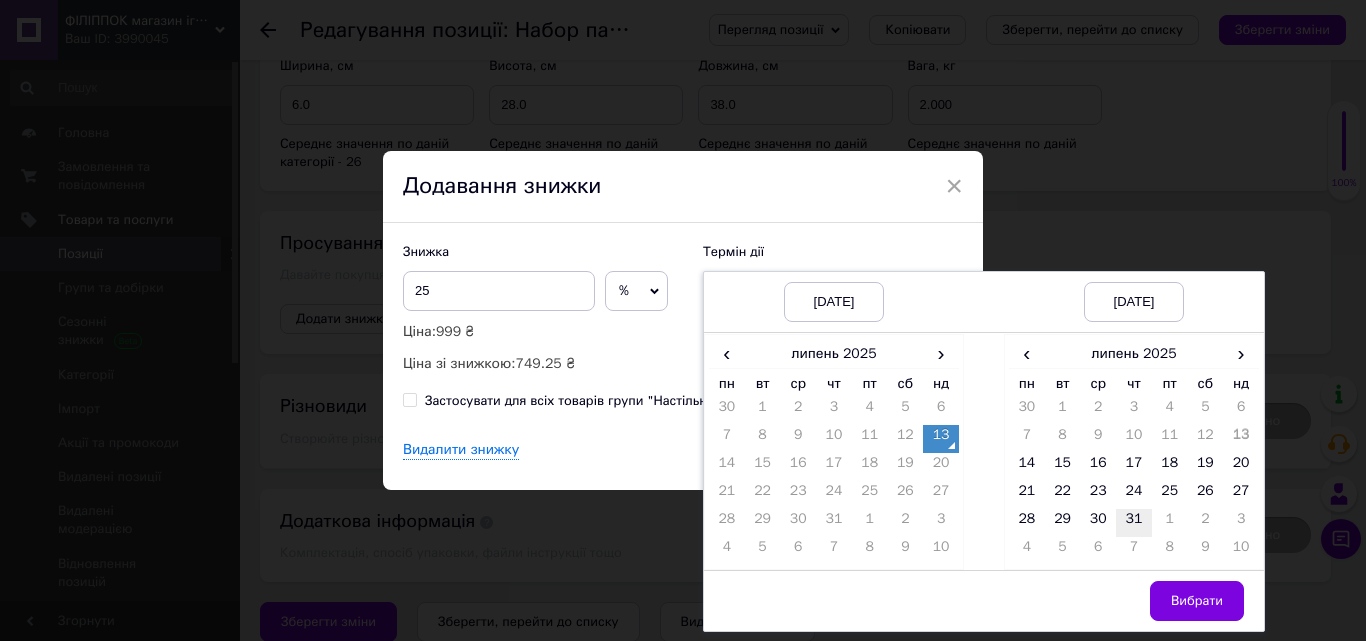 click on "31" at bounding box center (1134, 523) 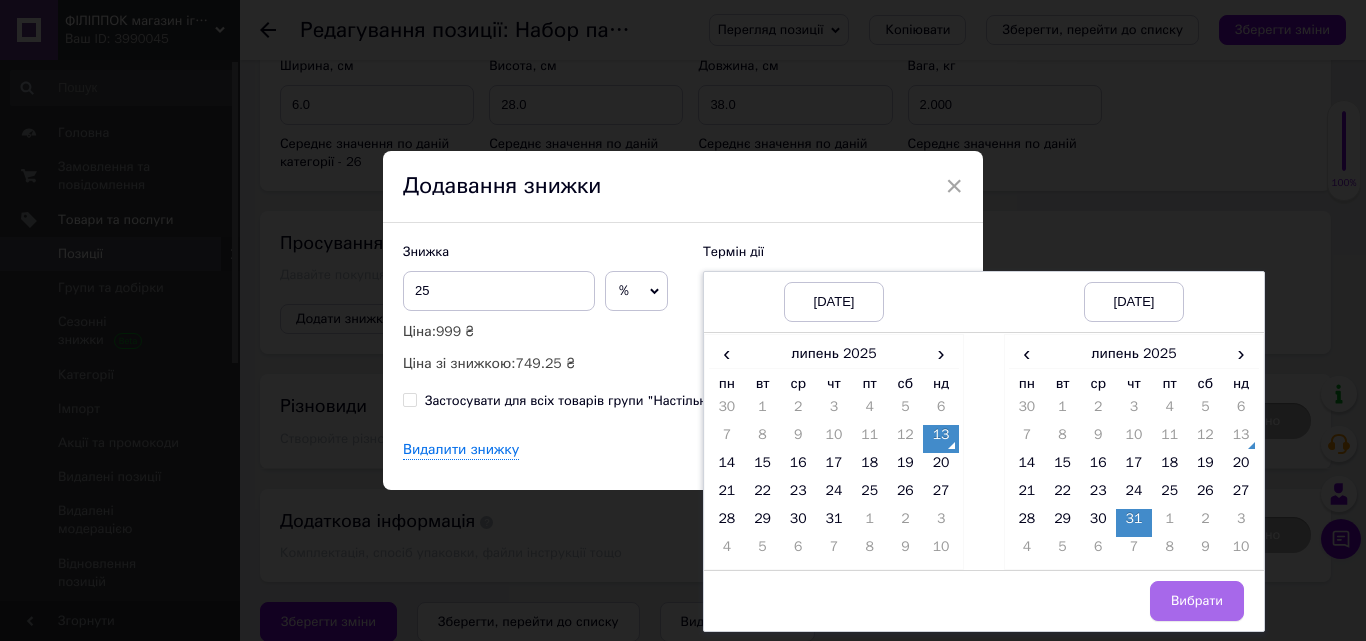 click on "Вибрати" at bounding box center (1197, 601) 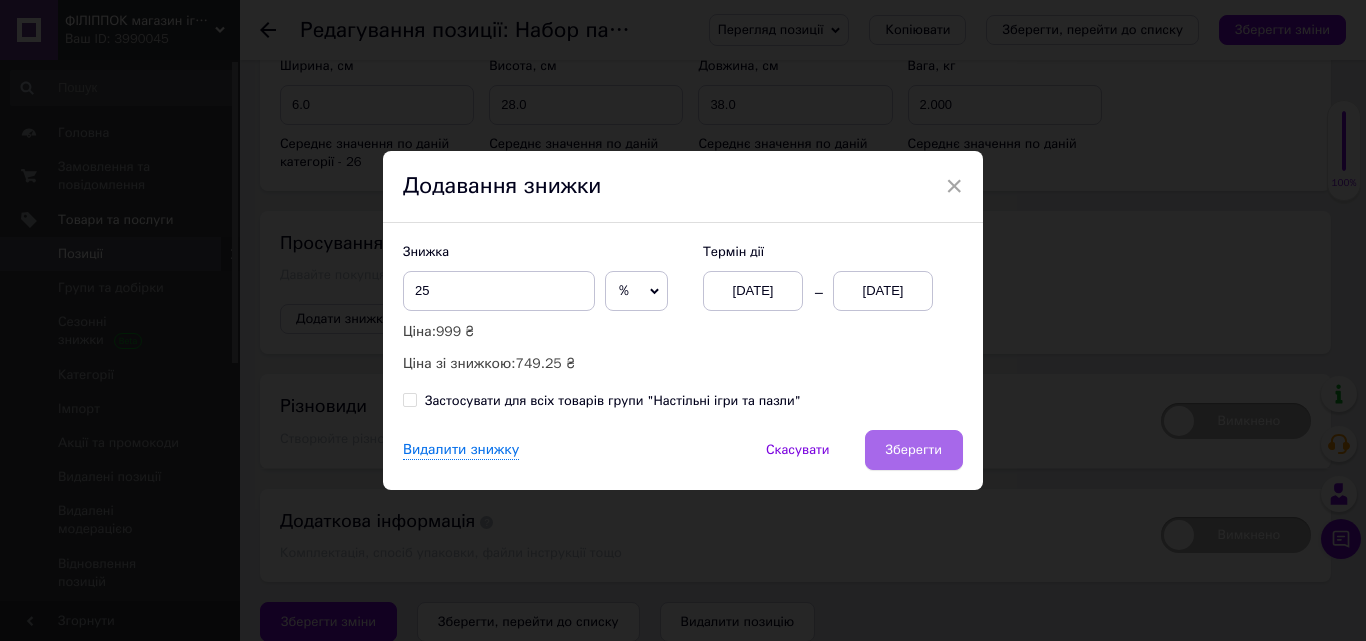 click on "Зберегти" at bounding box center (914, 450) 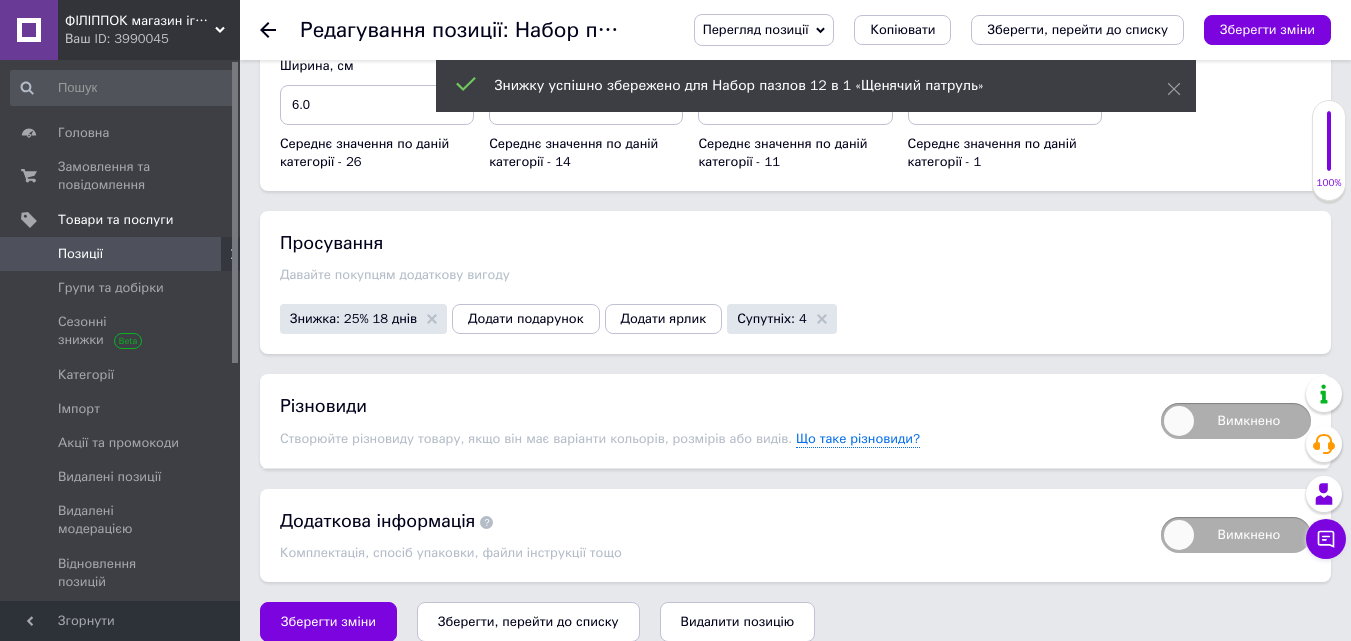drag, startPoint x: 324, startPoint y: 599, endPoint x: 596, endPoint y: 449, distance: 310.61874 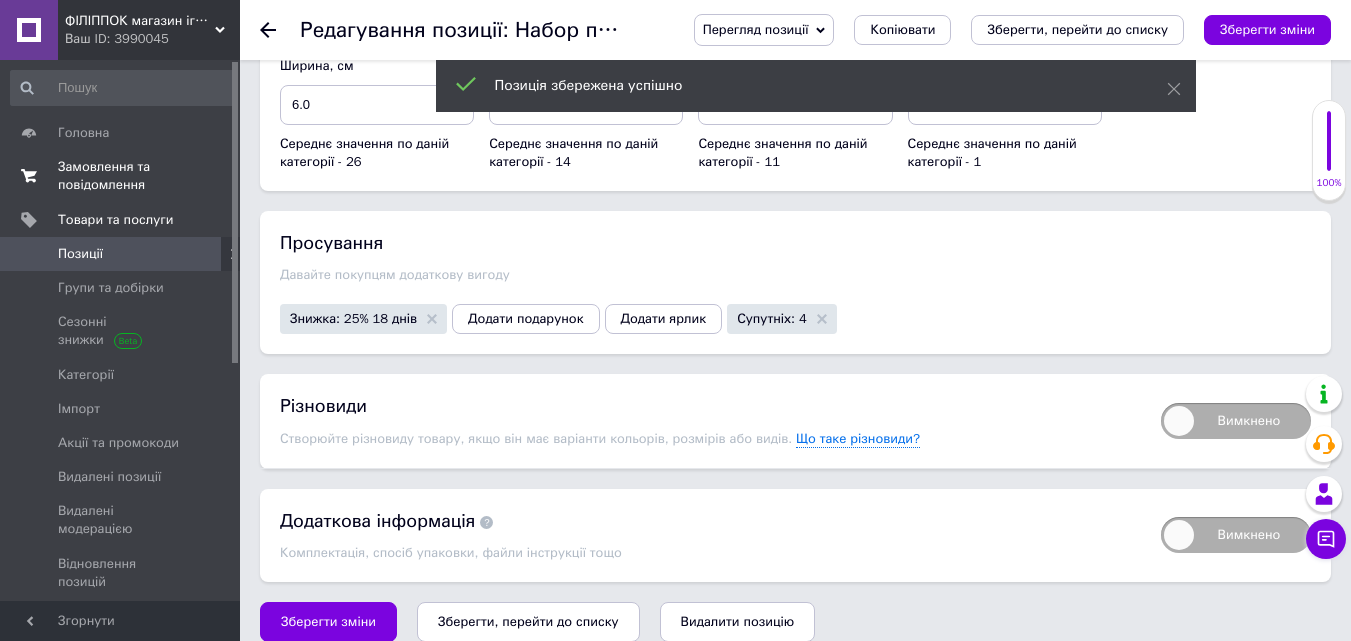 click on "Замовлення та повідомлення 0 0" at bounding box center [123, 176] 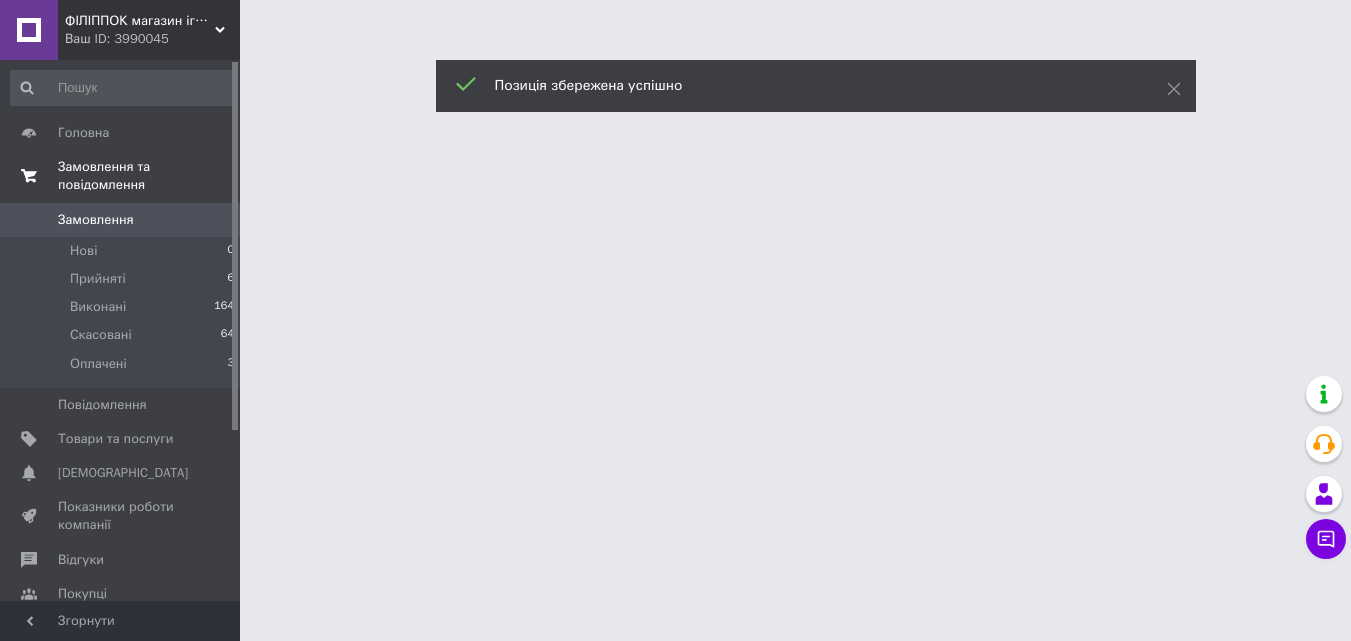scroll, scrollTop: 0, scrollLeft: 0, axis: both 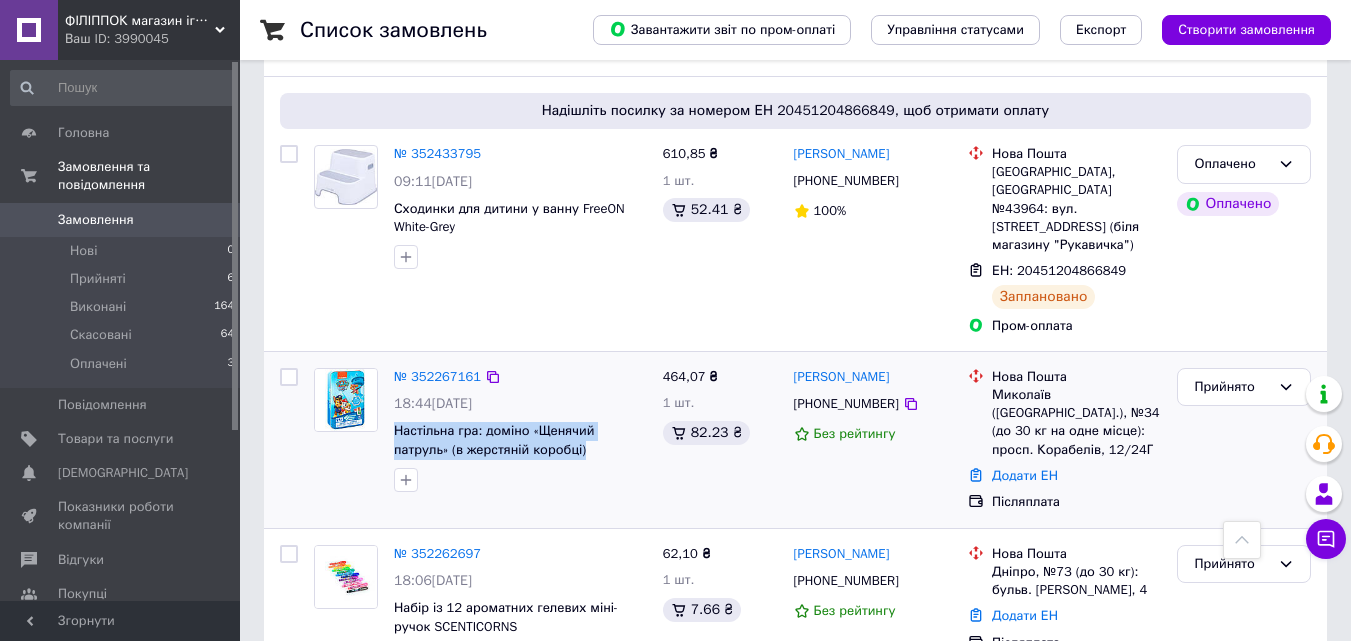drag, startPoint x: 560, startPoint y: 442, endPoint x: 387, endPoint y: 415, distance: 175.09425 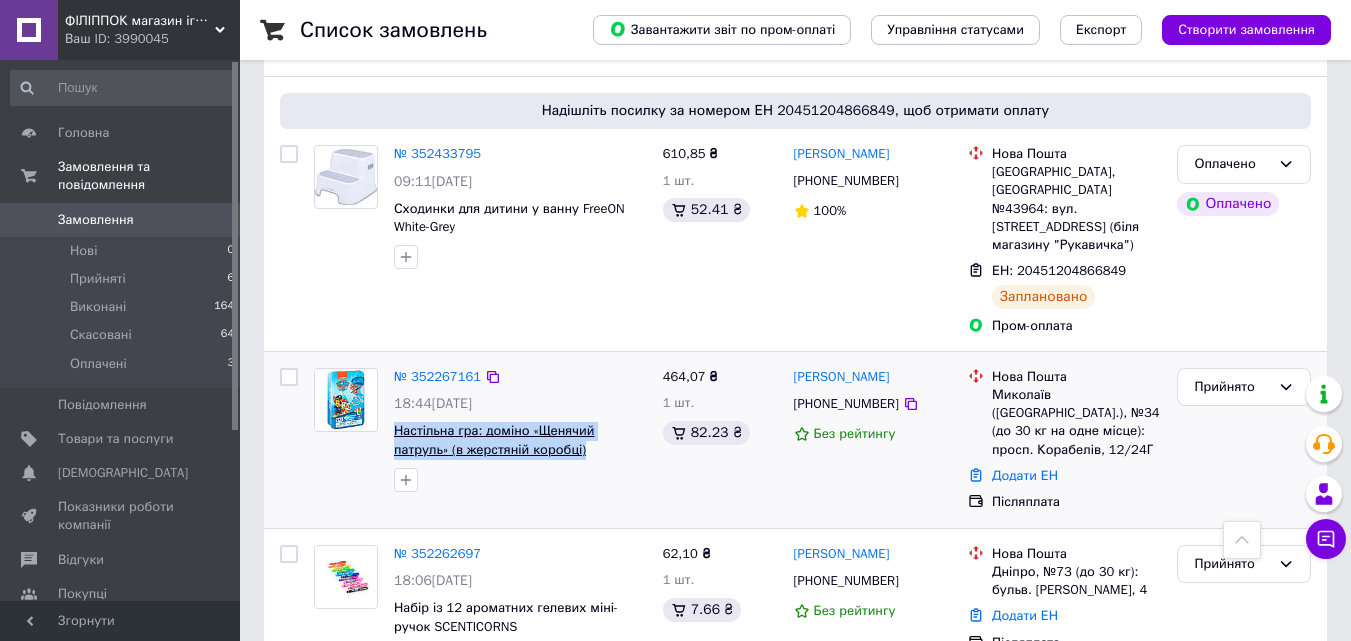 copy on "Настільна гра: доміно «Щенячий патруль» (в жерстяній коробці)" 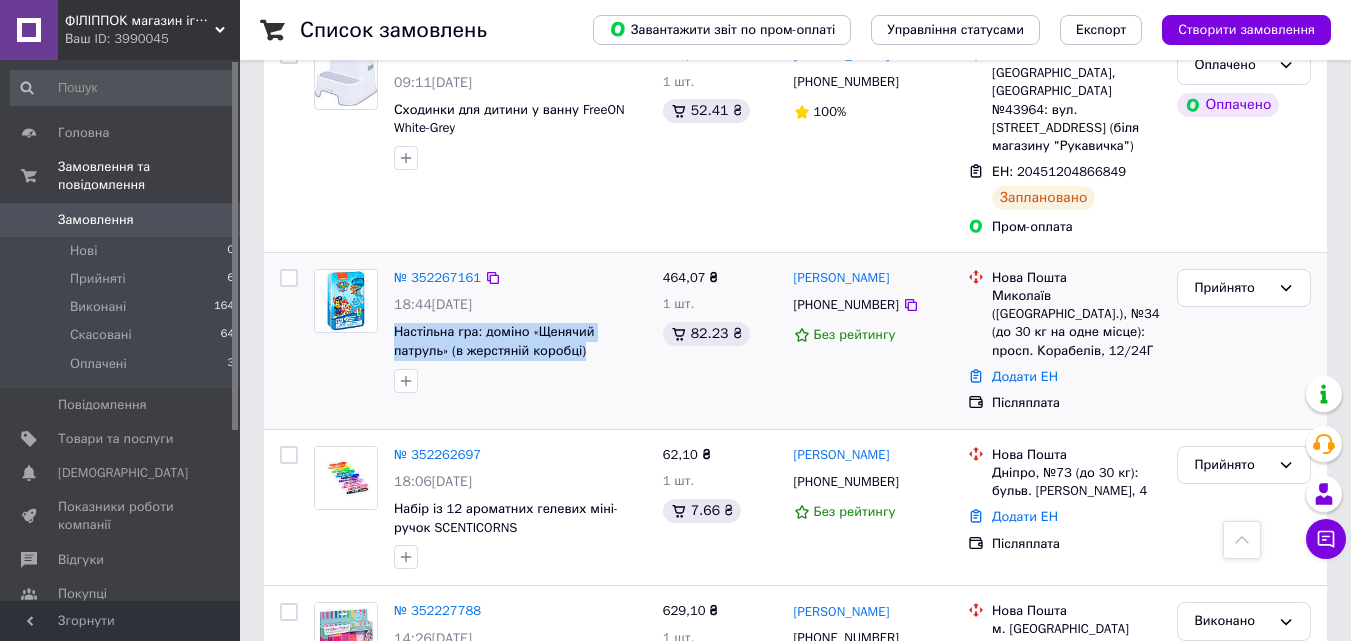 scroll, scrollTop: 700, scrollLeft: 0, axis: vertical 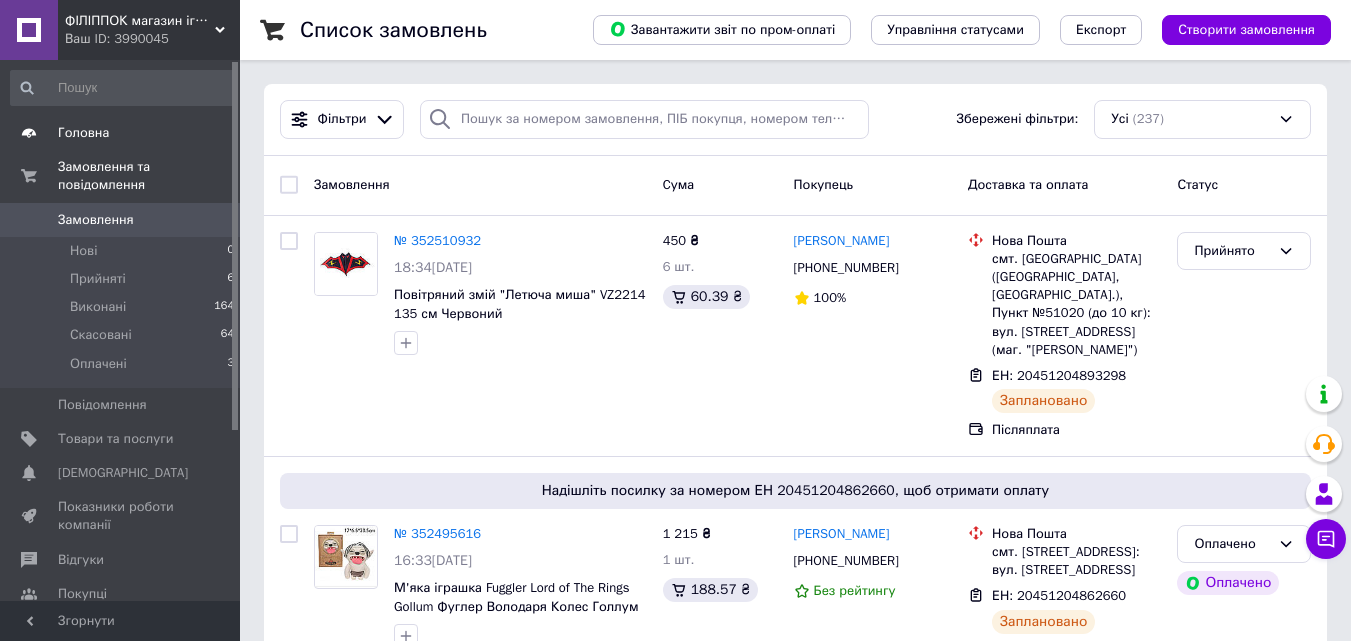 click on "Головна" at bounding box center (123, 133) 